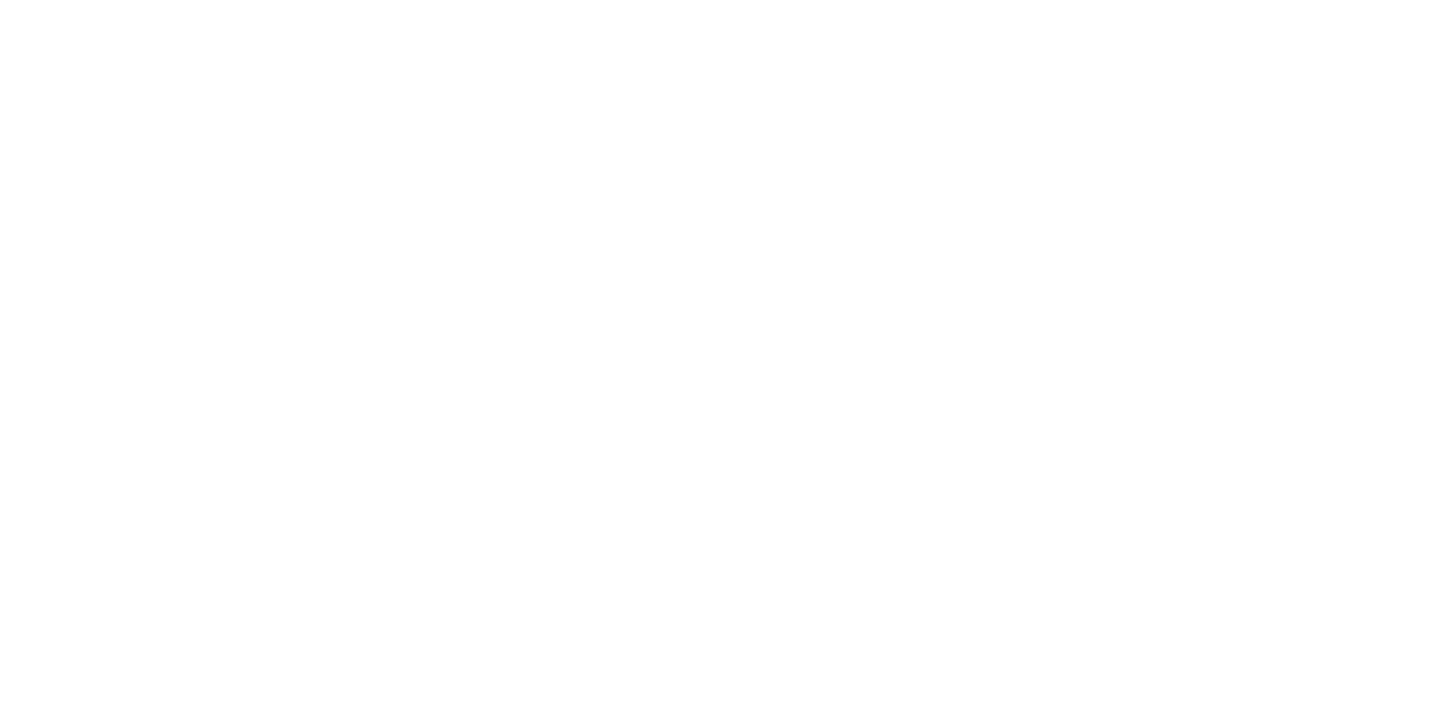 scroll, scrollTop: 0, scrollLeft: 0, axis: both 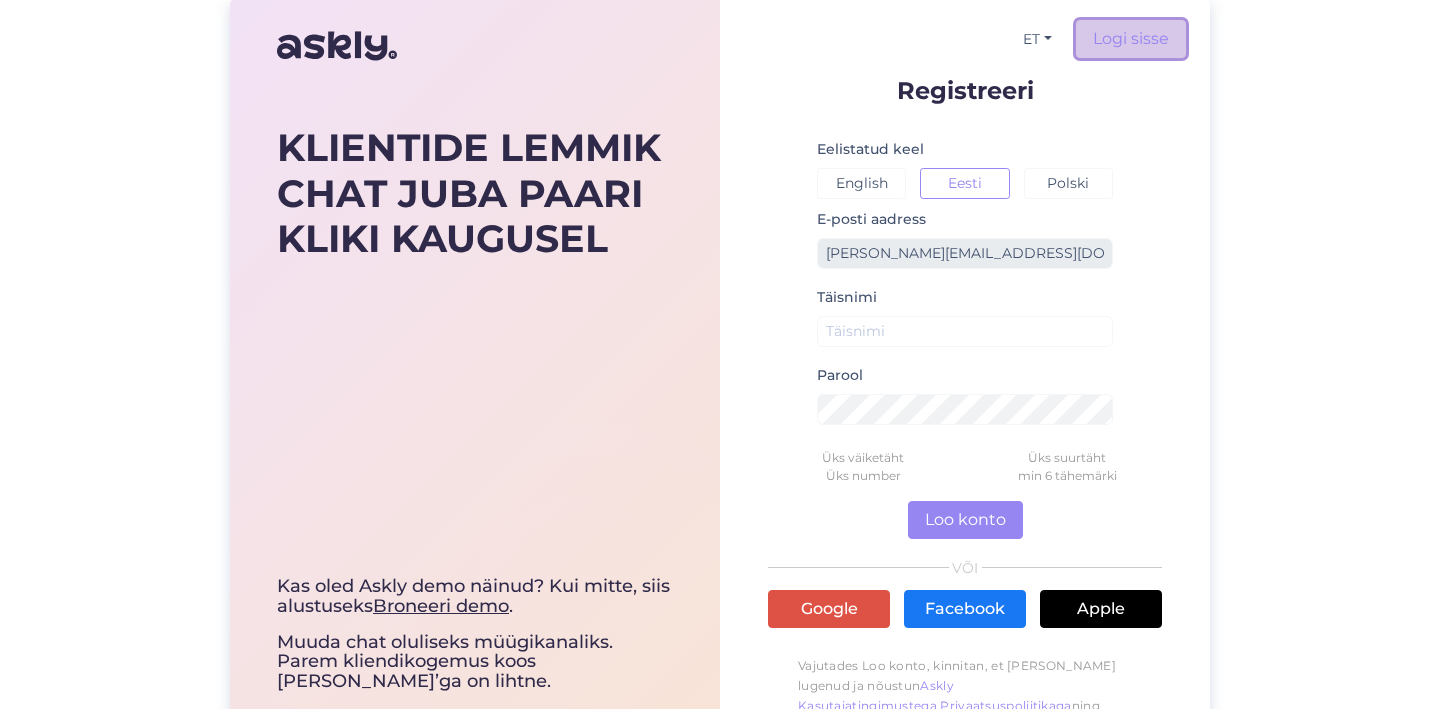 click on "Logi sisse" at bounding box center (1131, 39) 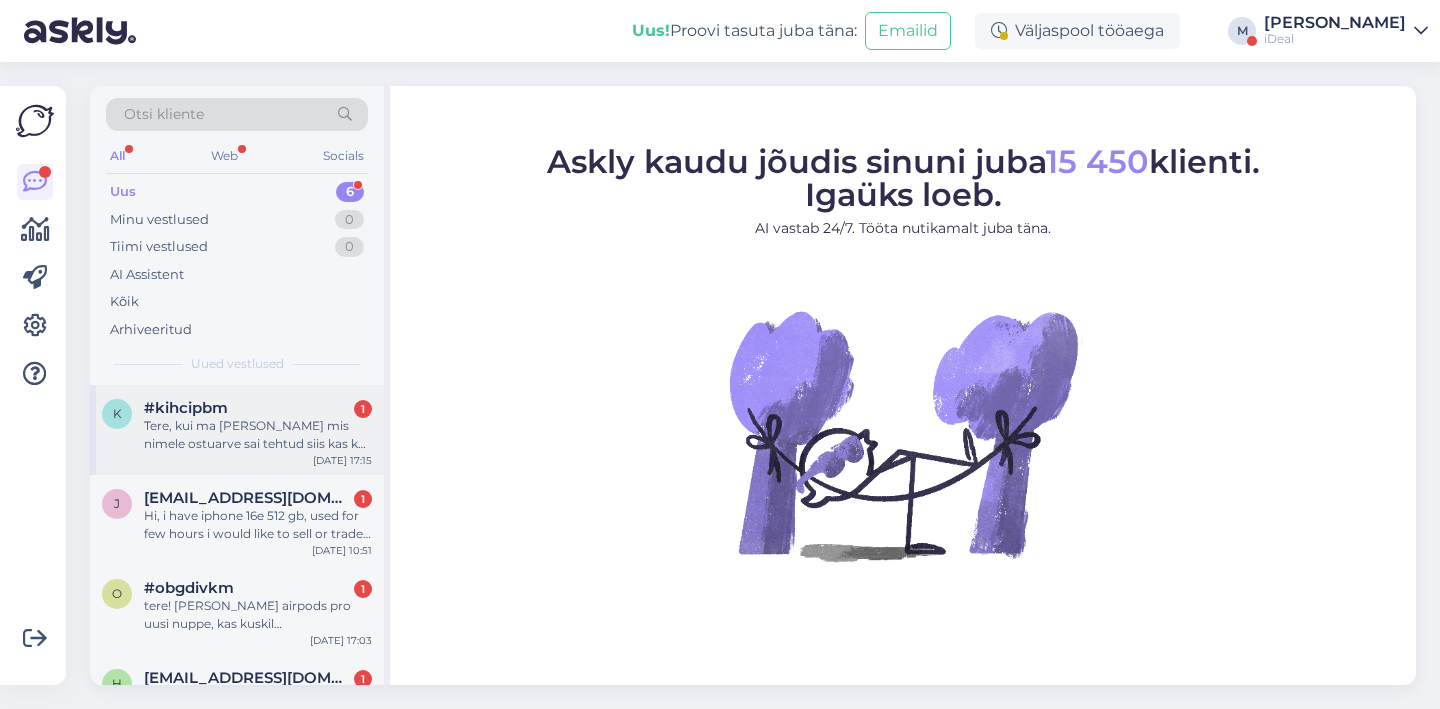 scroll, scrollTop: 240, scrollLeft: 0, axis: vertical 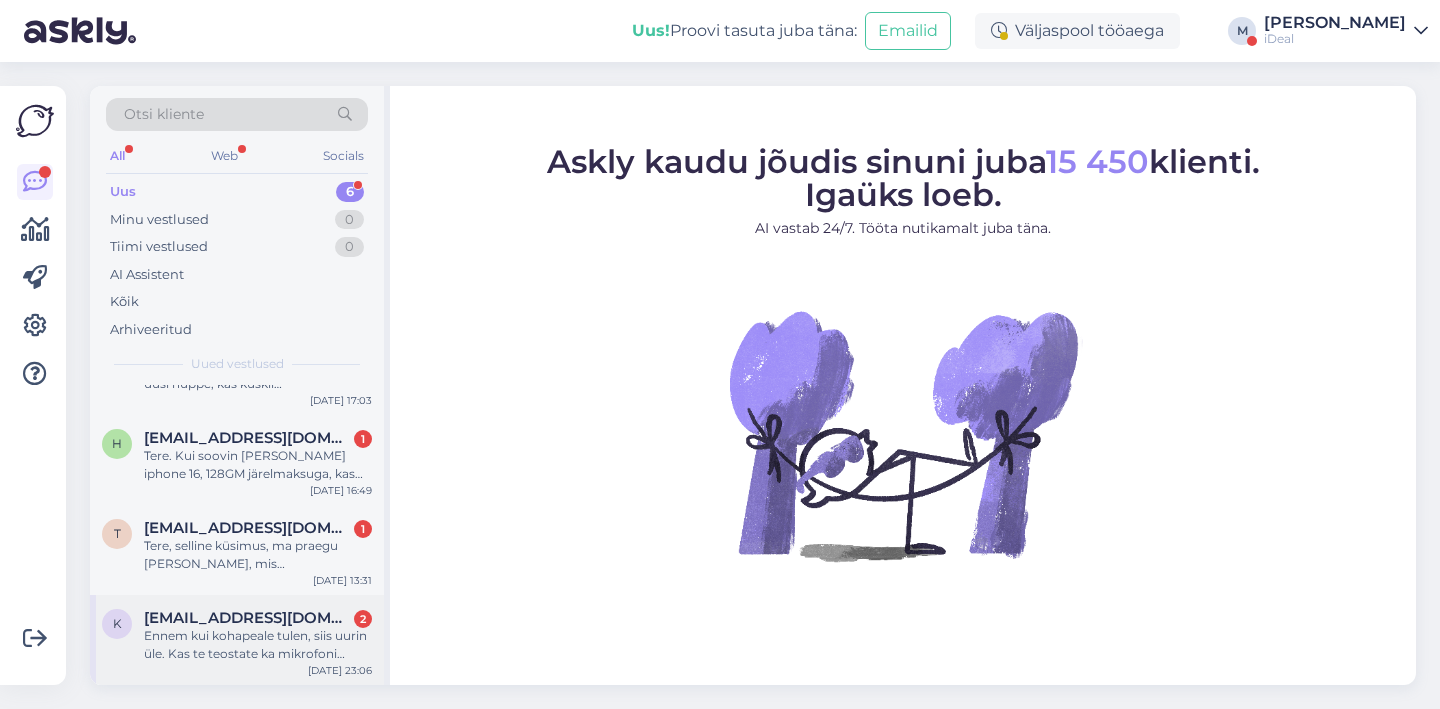 click on "Ennem kui kohapeale tulen, siis uurin üle. Kas te teostate ka mikrofoni remonti, mis laadimispesa kõrval (mitte kaamera oma). Mis [PERSON_NAME] hind? Hääl on pool ajast kadunud, sahiseb, vms. Sooviksin [PERSON_NAME].
L" at bounding box center [258, 645] 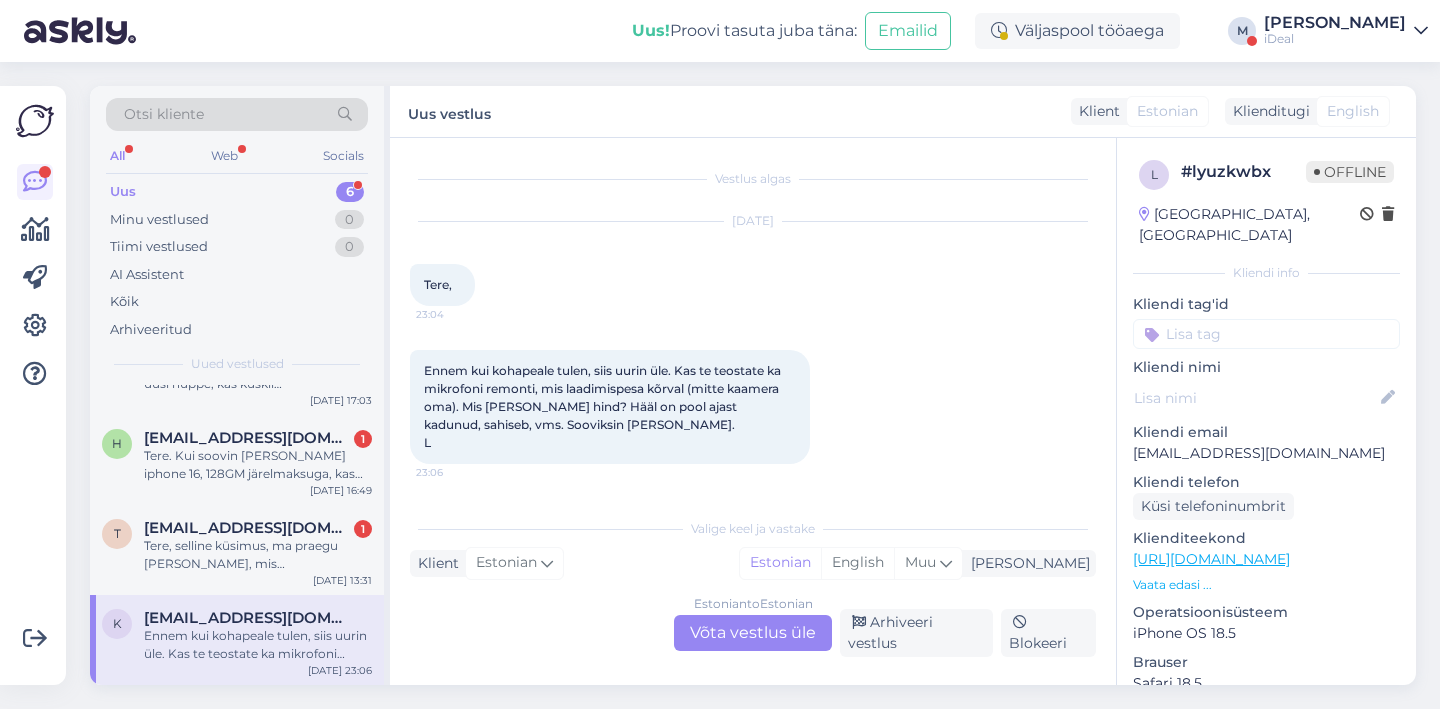 click on "Estonian  to  Estonian Võta vestlus üle" at bounding box center (753, 633) 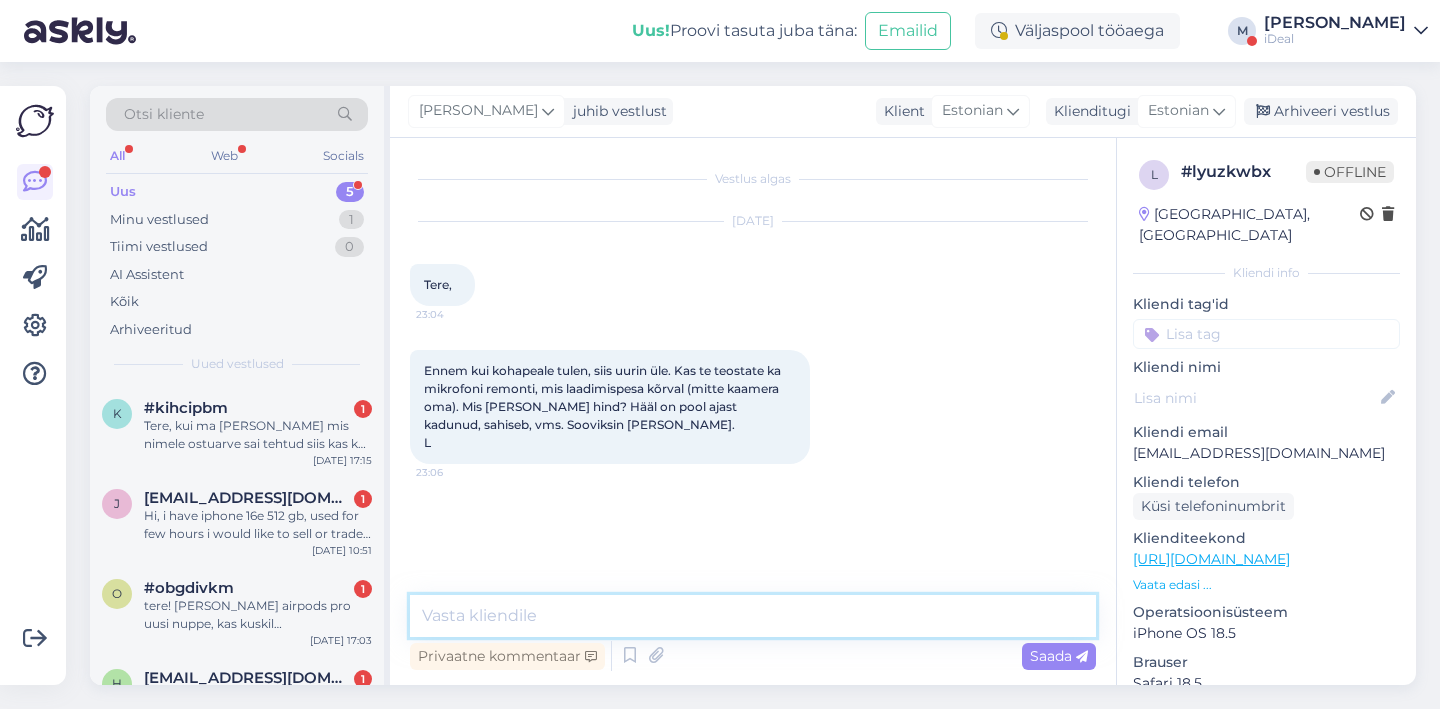 click at bounding box center [753, 616] 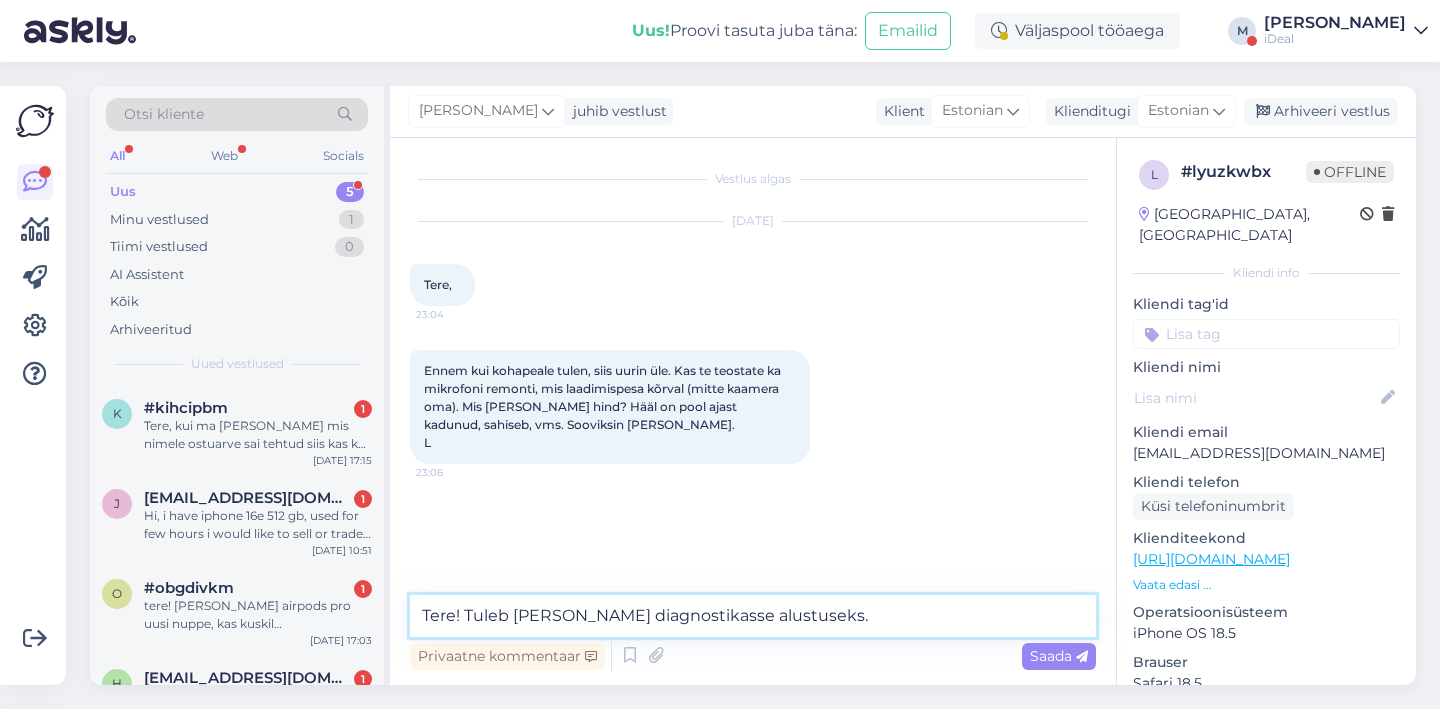 type on "Tere! Tuleb [PERSON_NAME] diagnostikasse alustuseks." 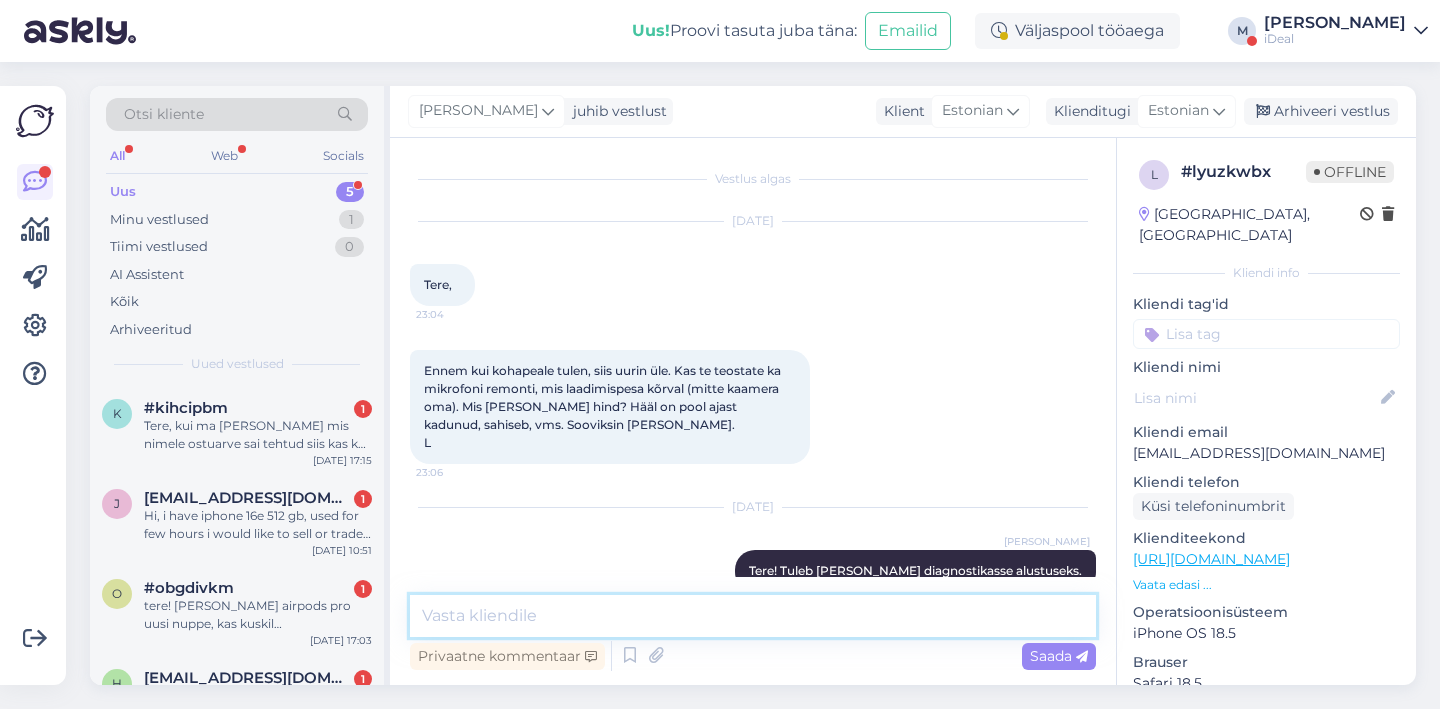 scroll, scrollTop: 37, scrollLeft: 0, axis: vertical 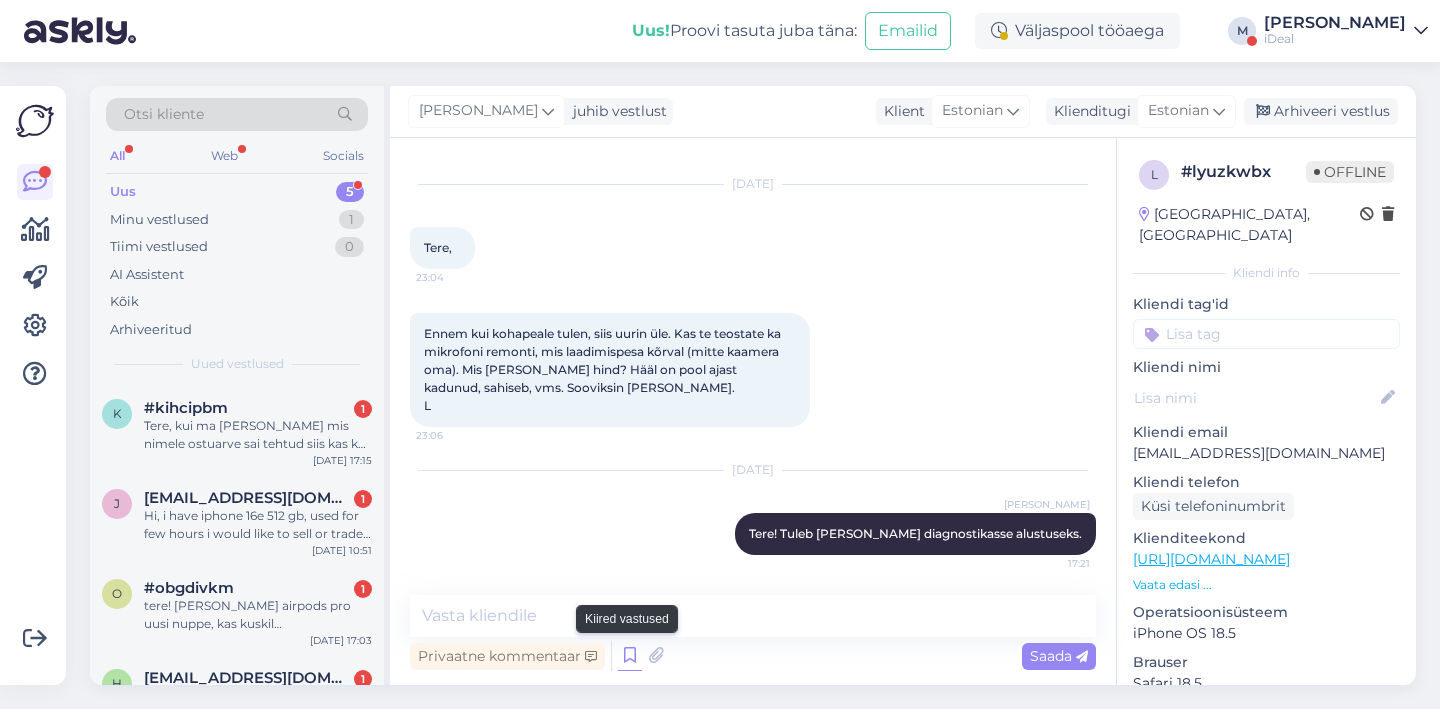 click at bounding box center [630, 656] 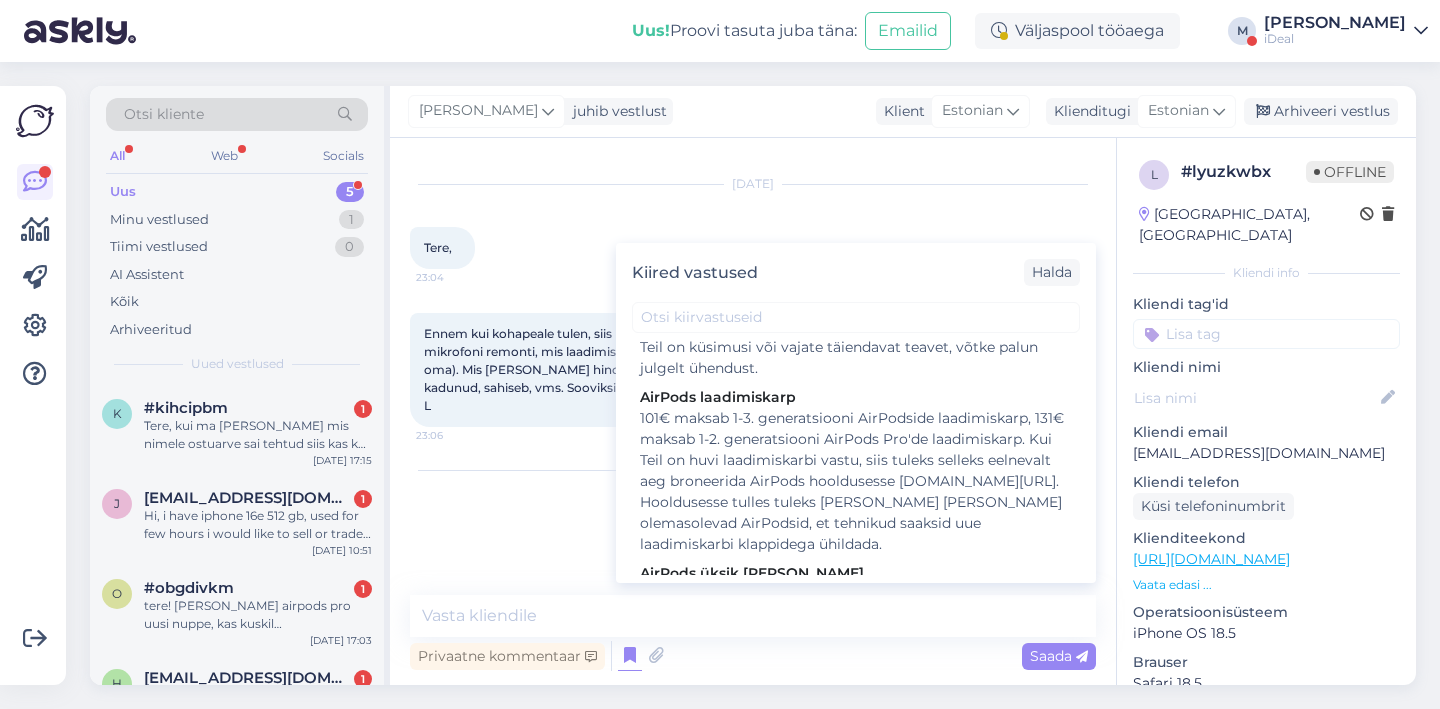 scroll, scrollTop: 3231, scrollLeft: 0, axis: vertical 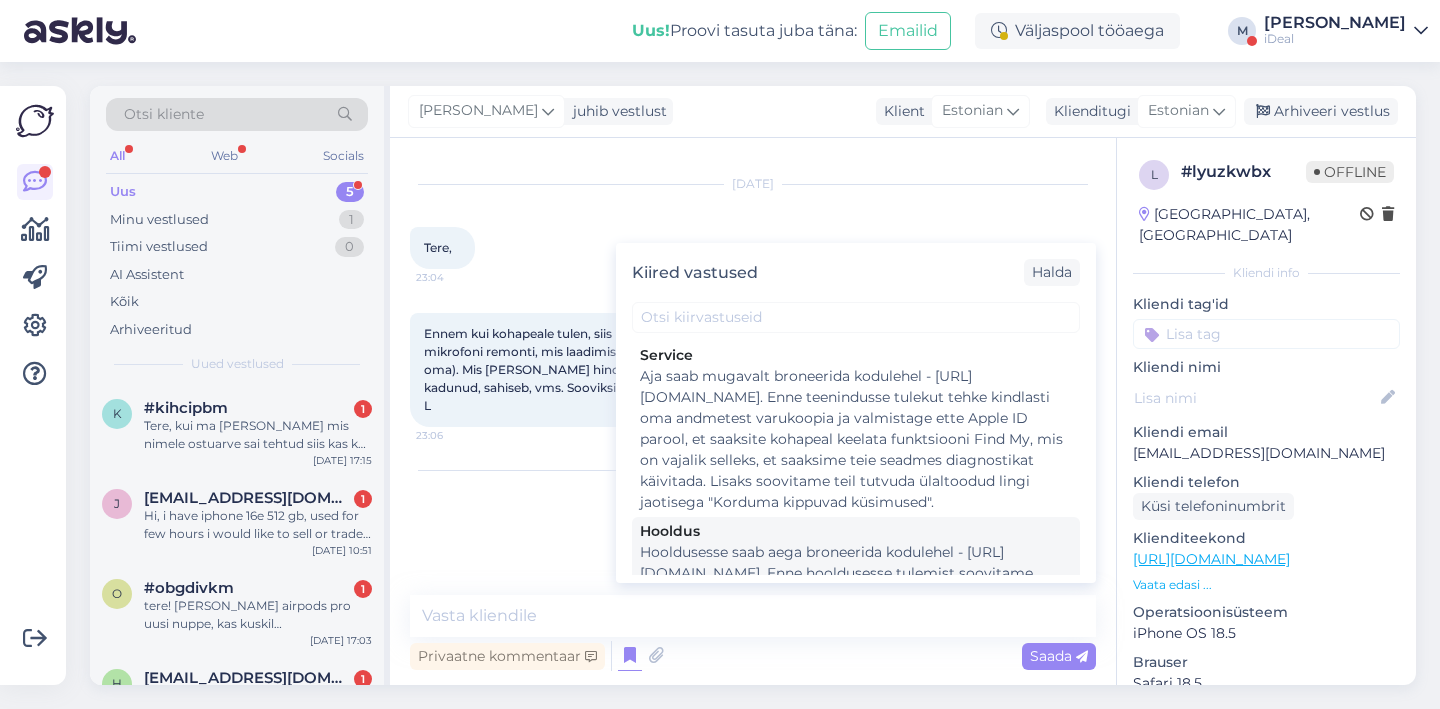 click on "Hooldusesse saab aega broneerida kodulehel - [URL][DOMAIN_NAME].
Enne hooldusesse tulemist soovitame tutvuda ka kodulehel asuva korduma kippuvate küsimustega.
Valmistage ette oma Apple ID parool ja lülitage välja Find My iPhone/Find My Mac funktsioon.
Lisaks on vajalik teha andmete tagavarakoopia!" at bounding box center [856, 605] 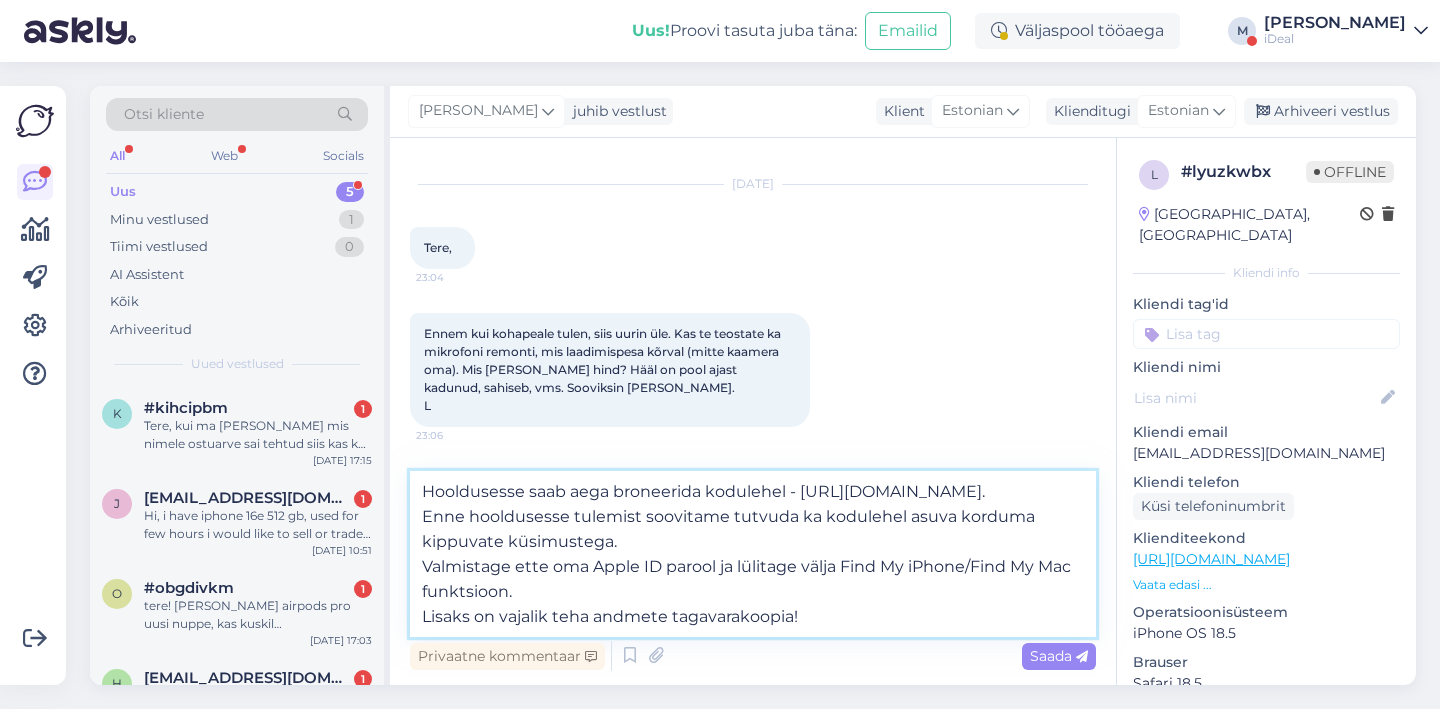 click on "Hooldusesse saab aega broneerida kodulehel - [URL][DOMAIN_NAME].
Enne hooldusesse tulemist soovitame tutvuda ka kodulehel asuva korduma kippuvate küsimustega.
Valmistage ette oma Apple ID parool ja lülitage välja Find My iPhone/Find My Mac funktsioon.
Lisaks on vajalik teha andmete tagavarakoopia!" at bounding box center [753, 554] 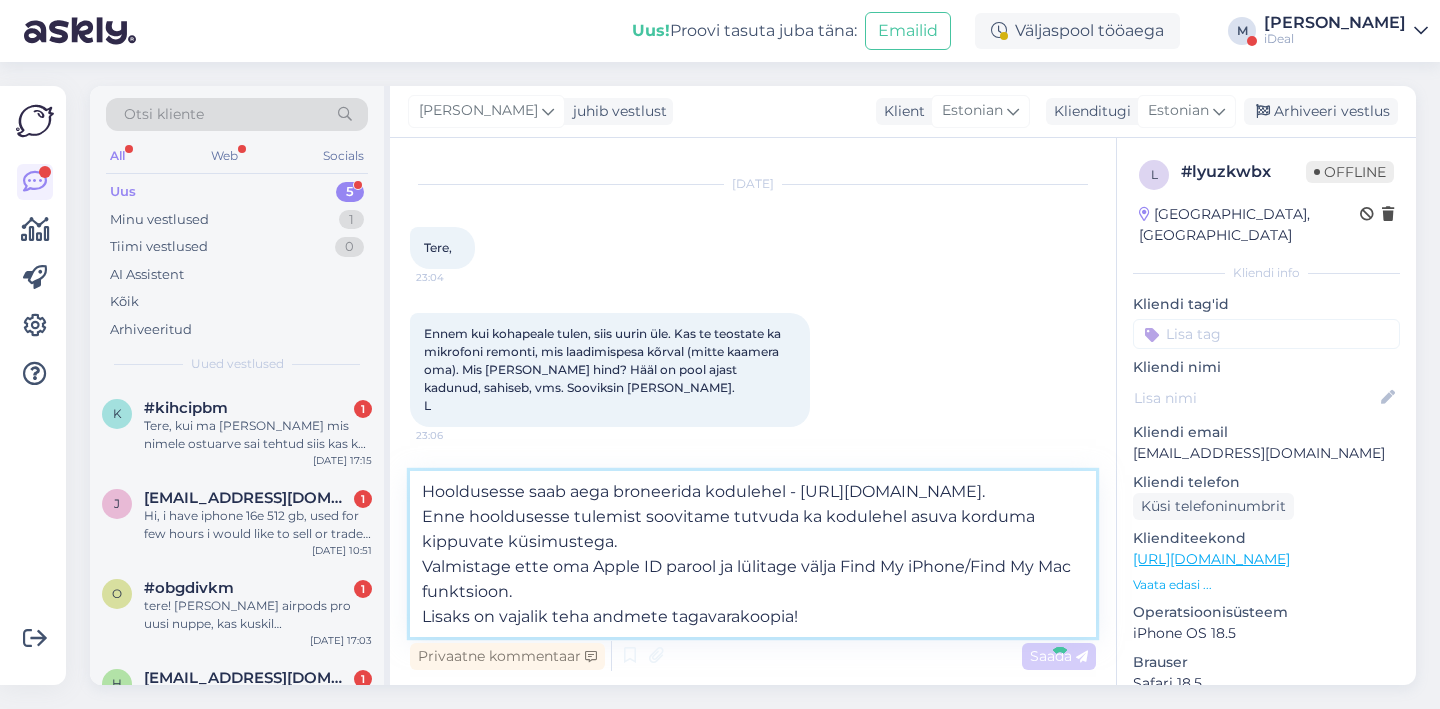 type 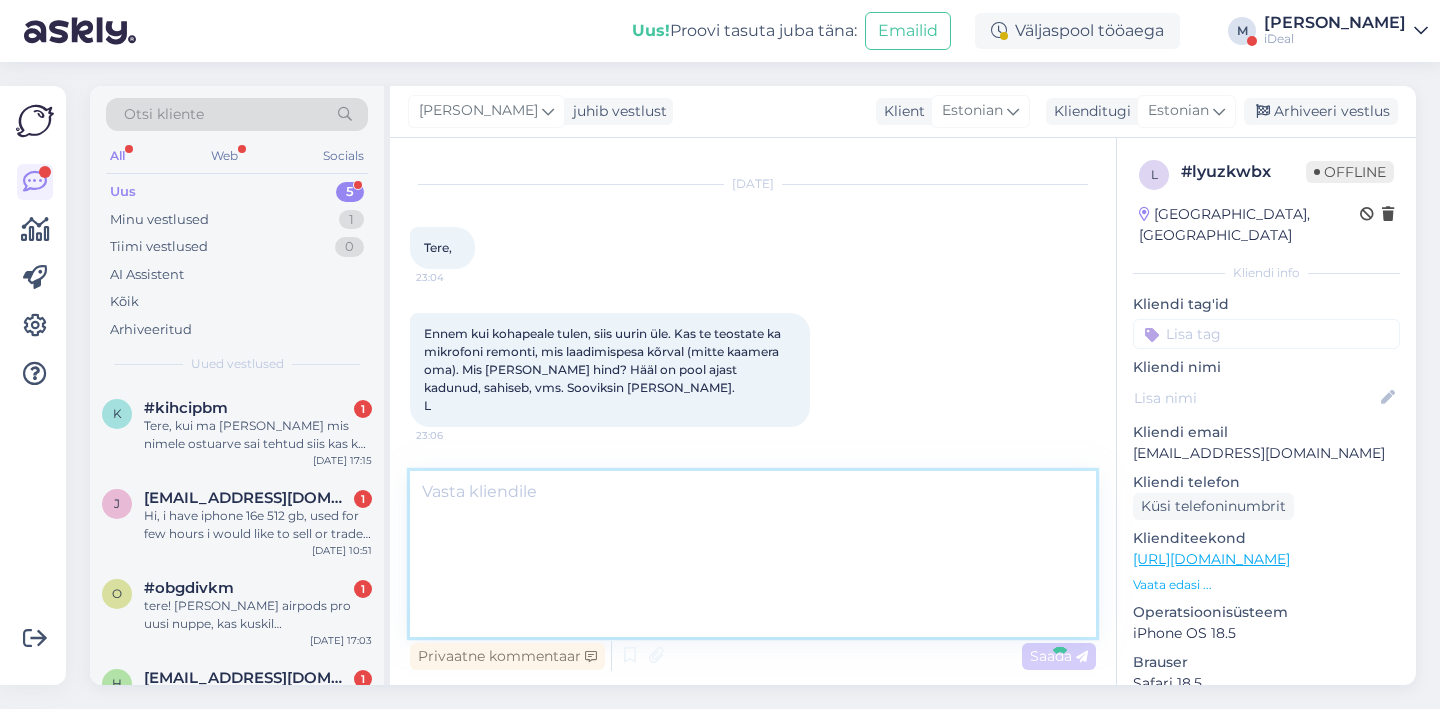 scroll, scrollTop: 231, scrollLeft: 0, axis: vertical 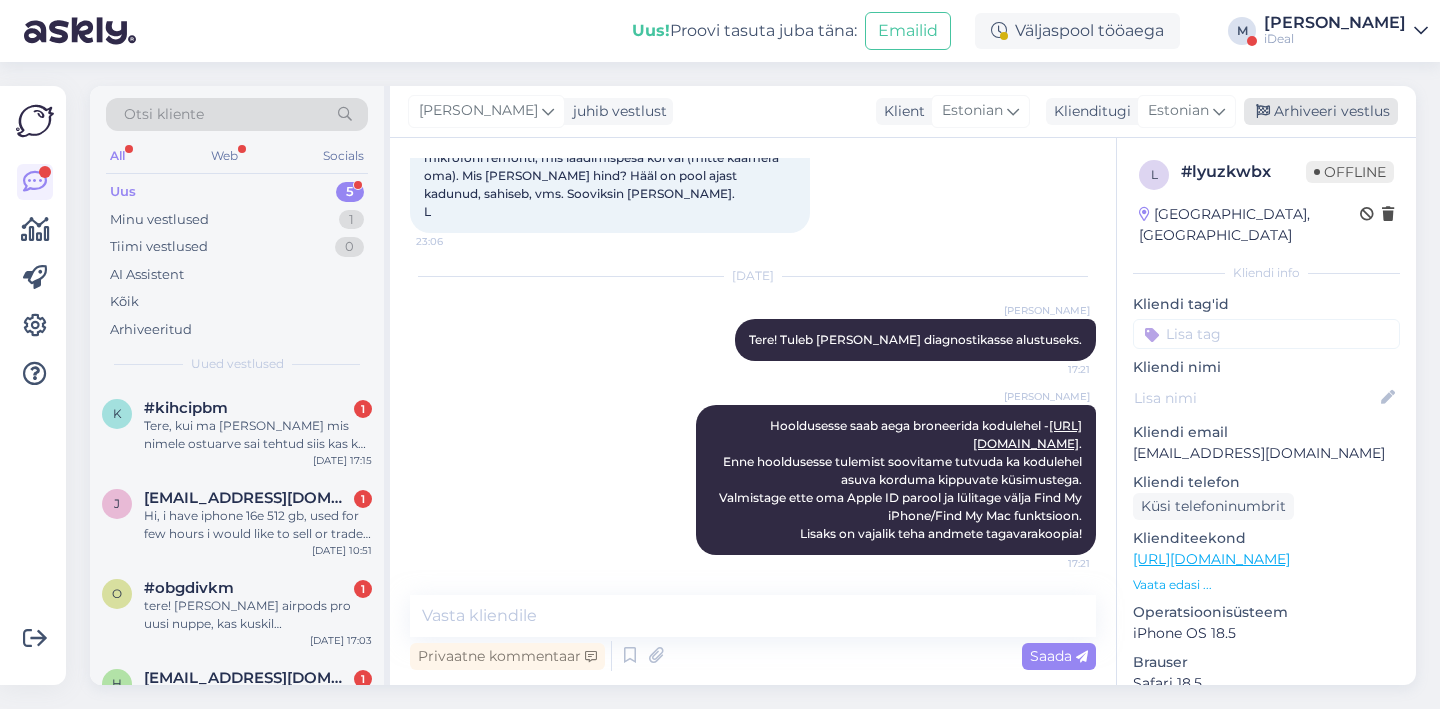 click on "Arhiveeri vestlus" at bounding box center (1321, 111) 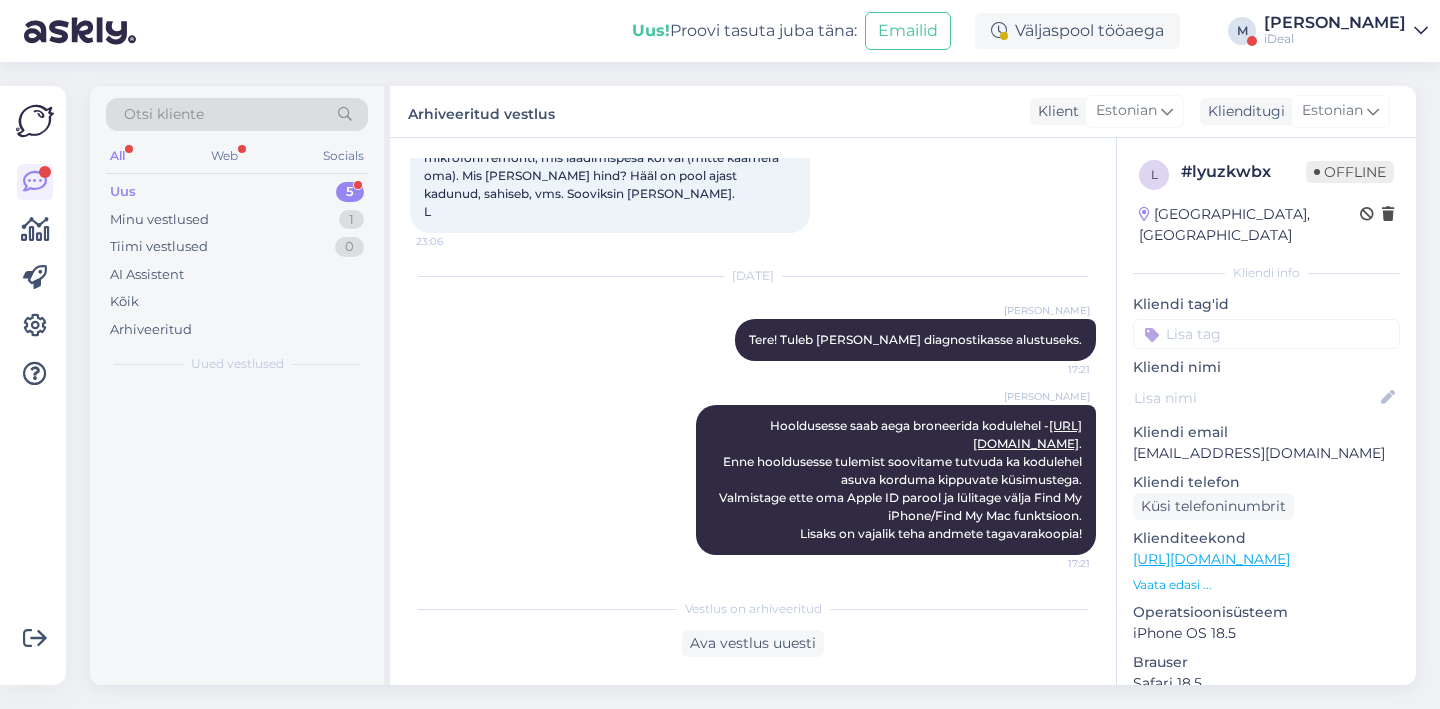 scroll, scrollTop: 238, scrollLeft: 0, axis: vertical 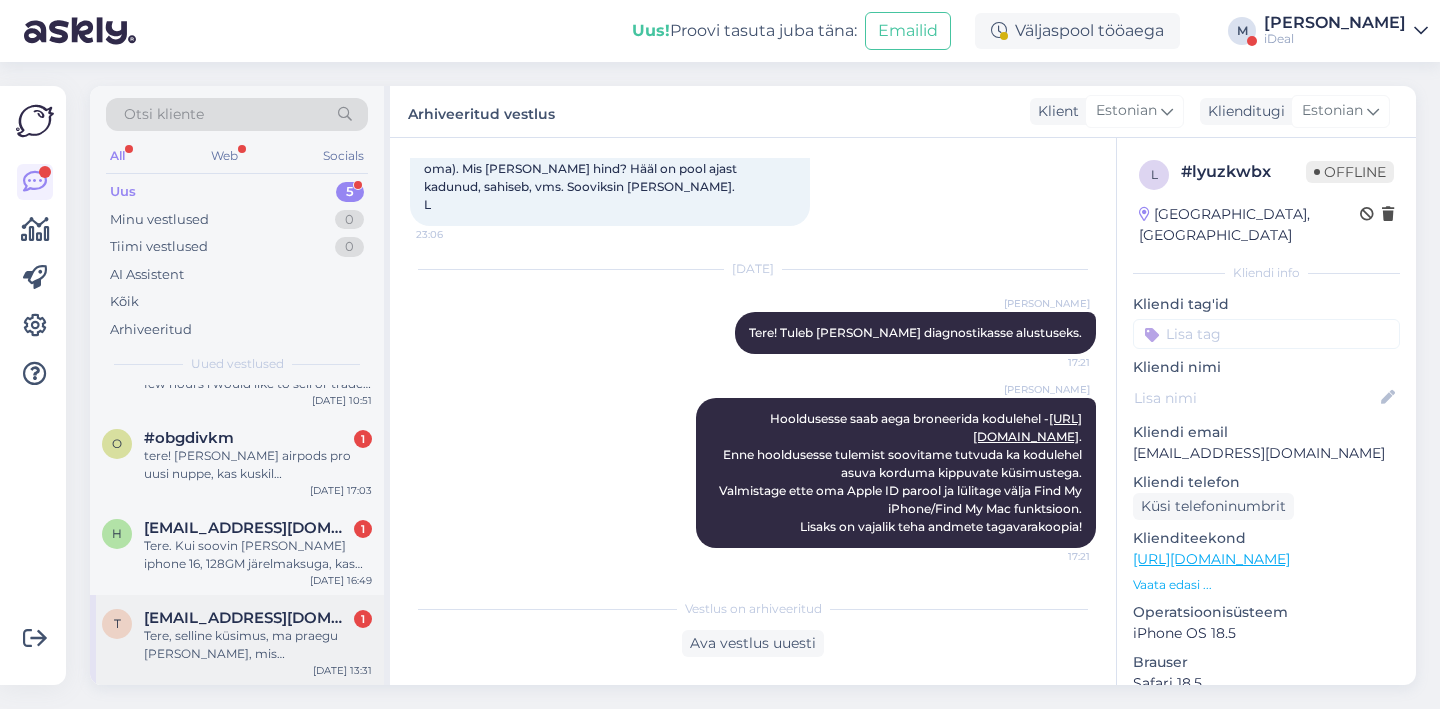 click on "[EMAIL_ADDRESS][DOMAIN_NAME]" at bounding box center (248, 618) 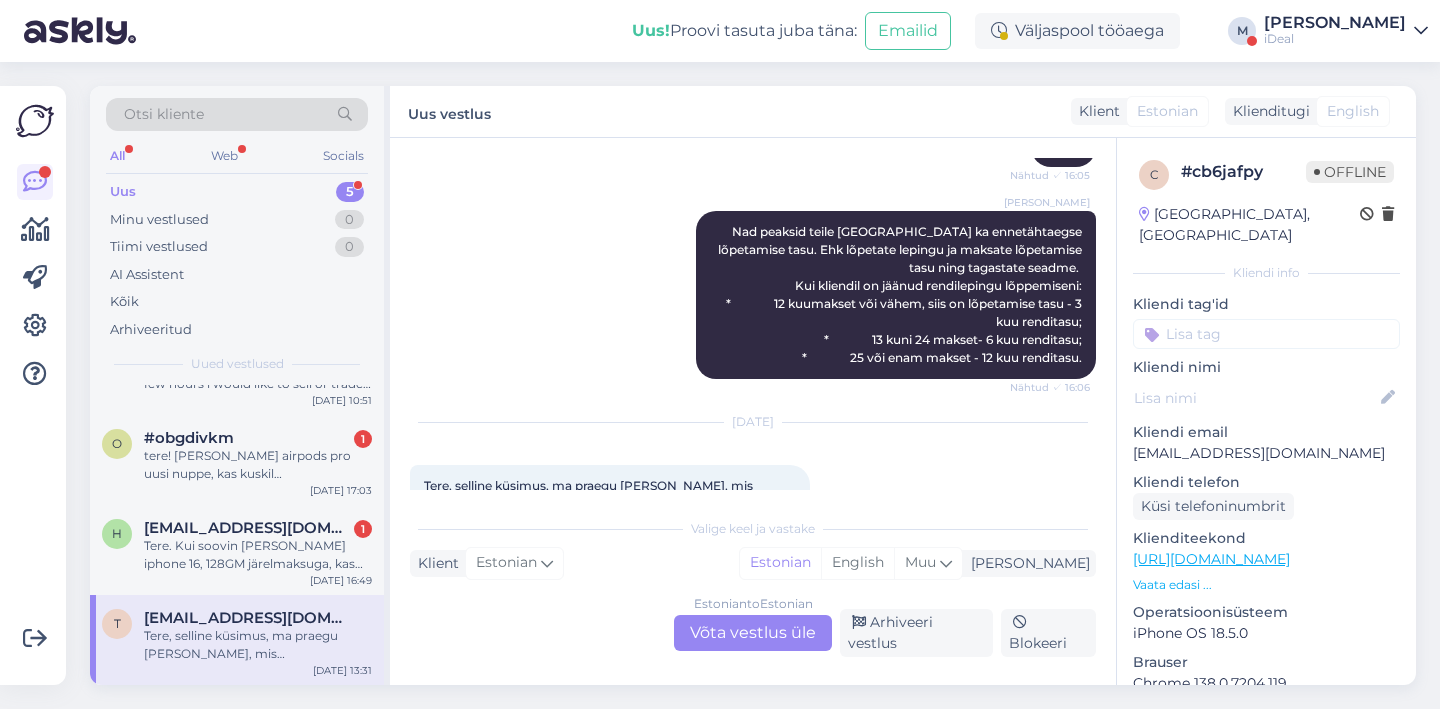 scroll, scrollTop: 914, scrollLeft: 0, axis: vertical 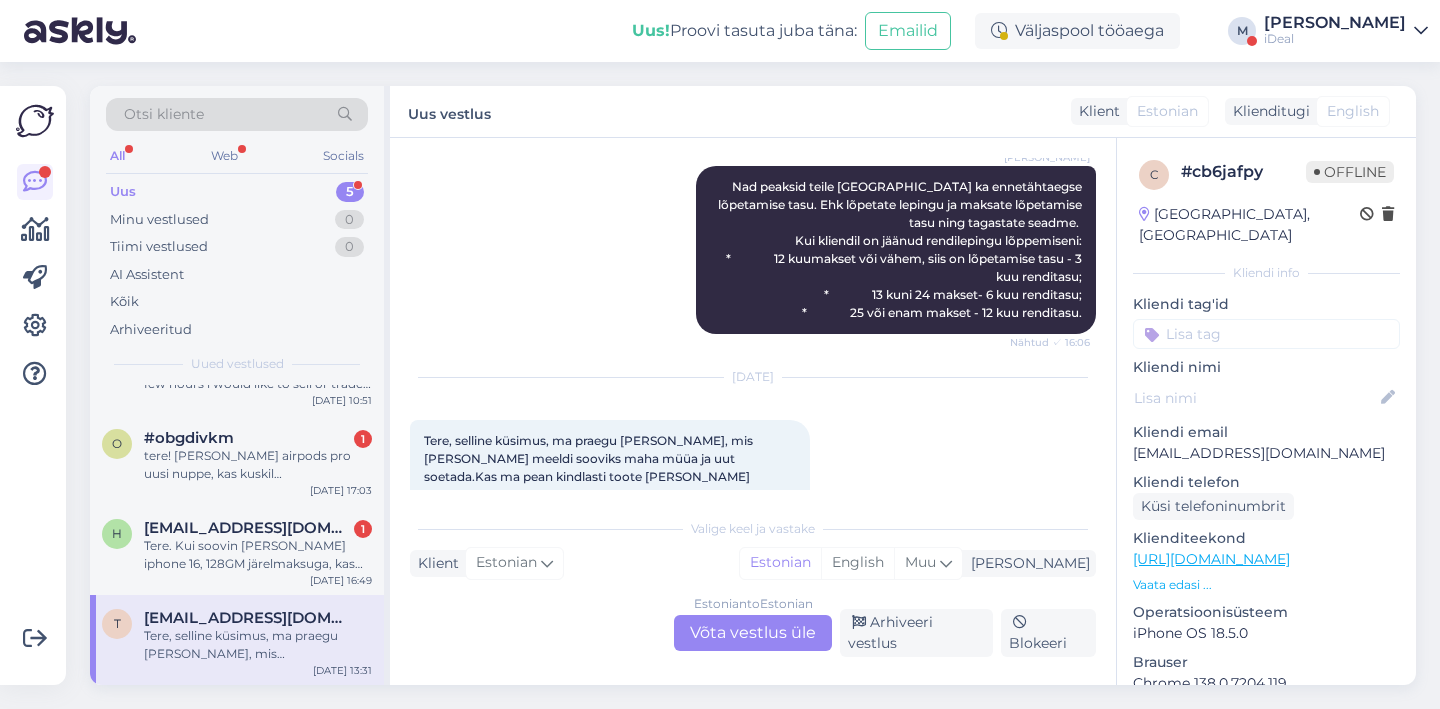 click on "Estonian  to  Estonian Võta vestlus üle" at bounding box center [753, 633] 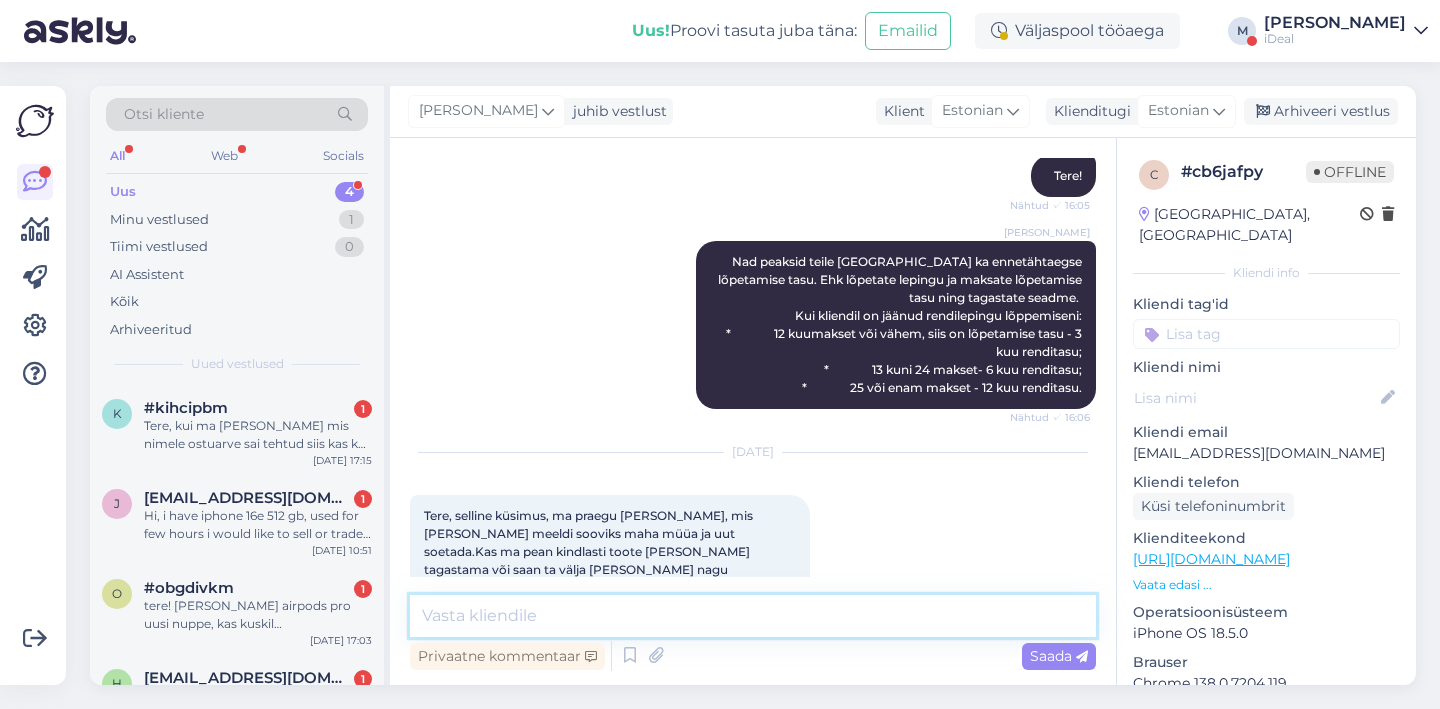 click at bounding box center [753, 616] 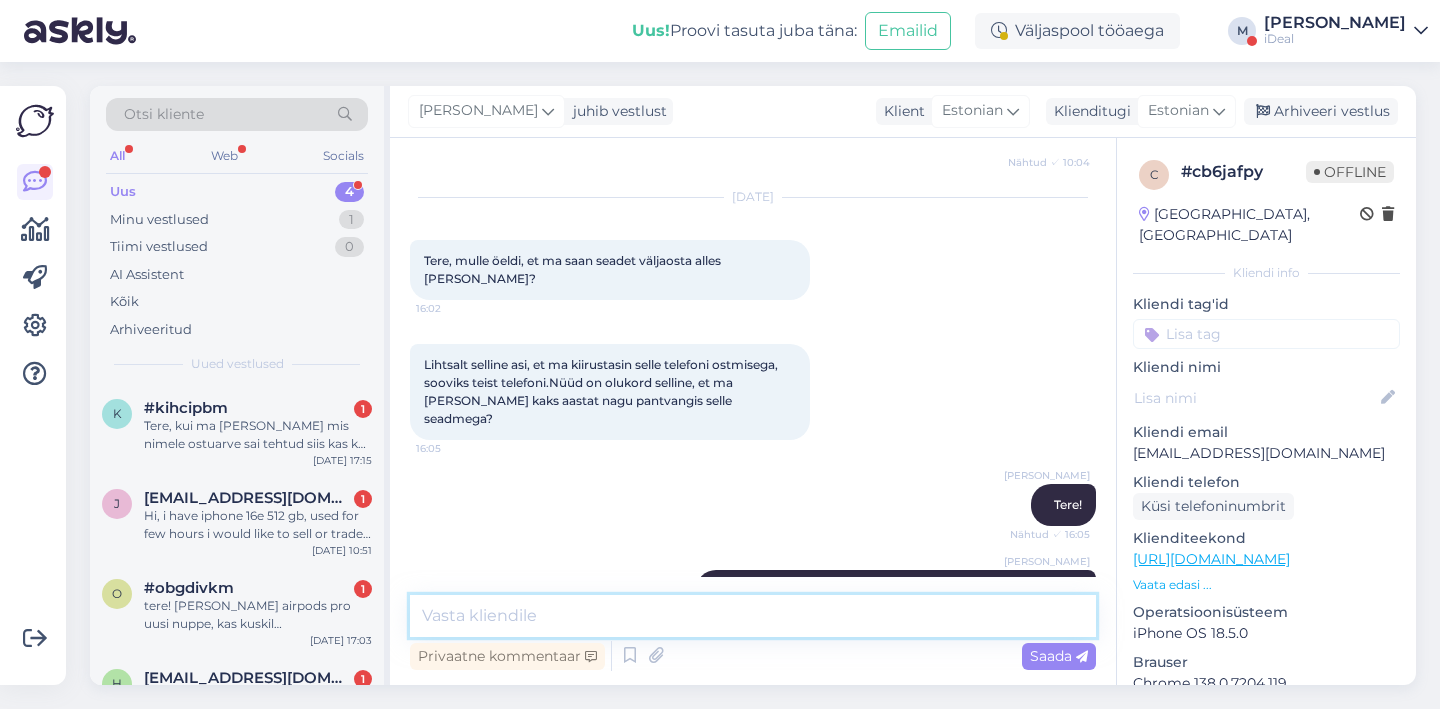 scroll, scrollTop: 839, scrollLeft: 0, axis: vertical 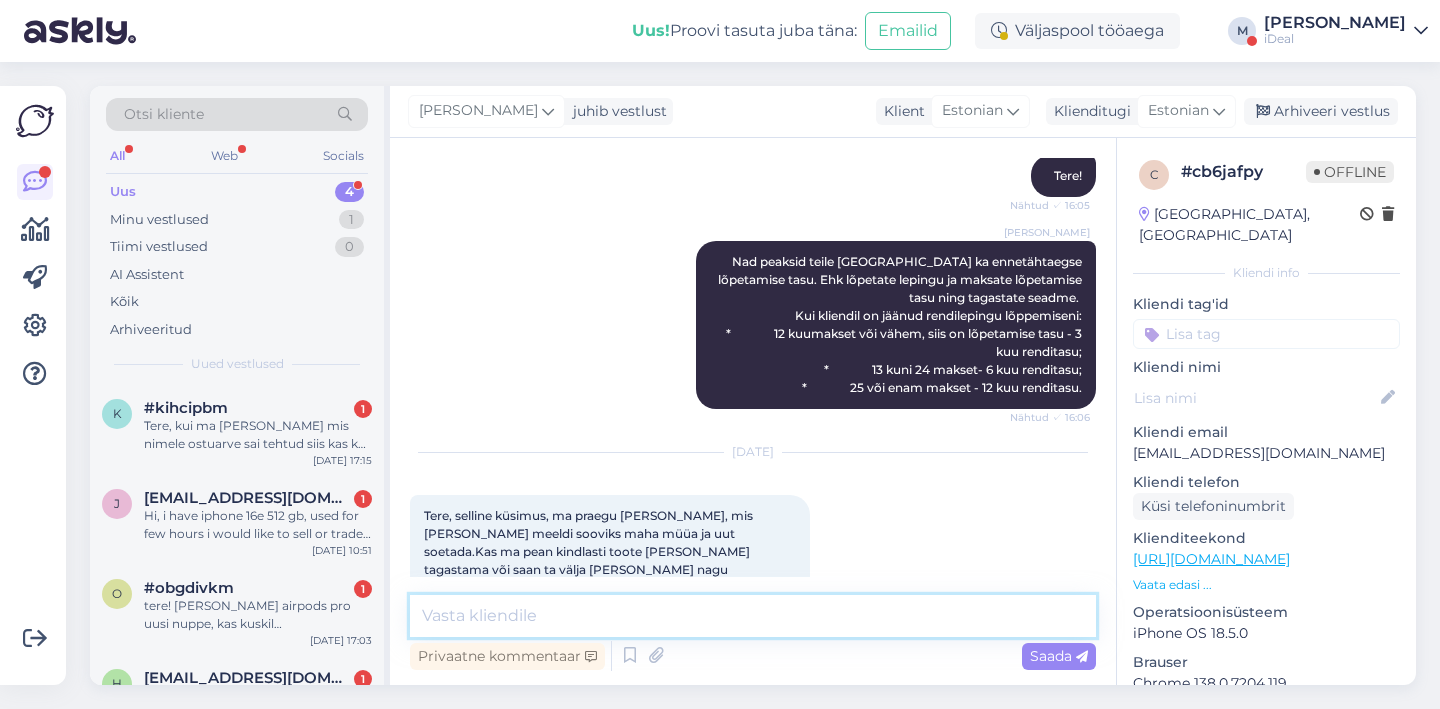 click at bounding box center [753, 616] 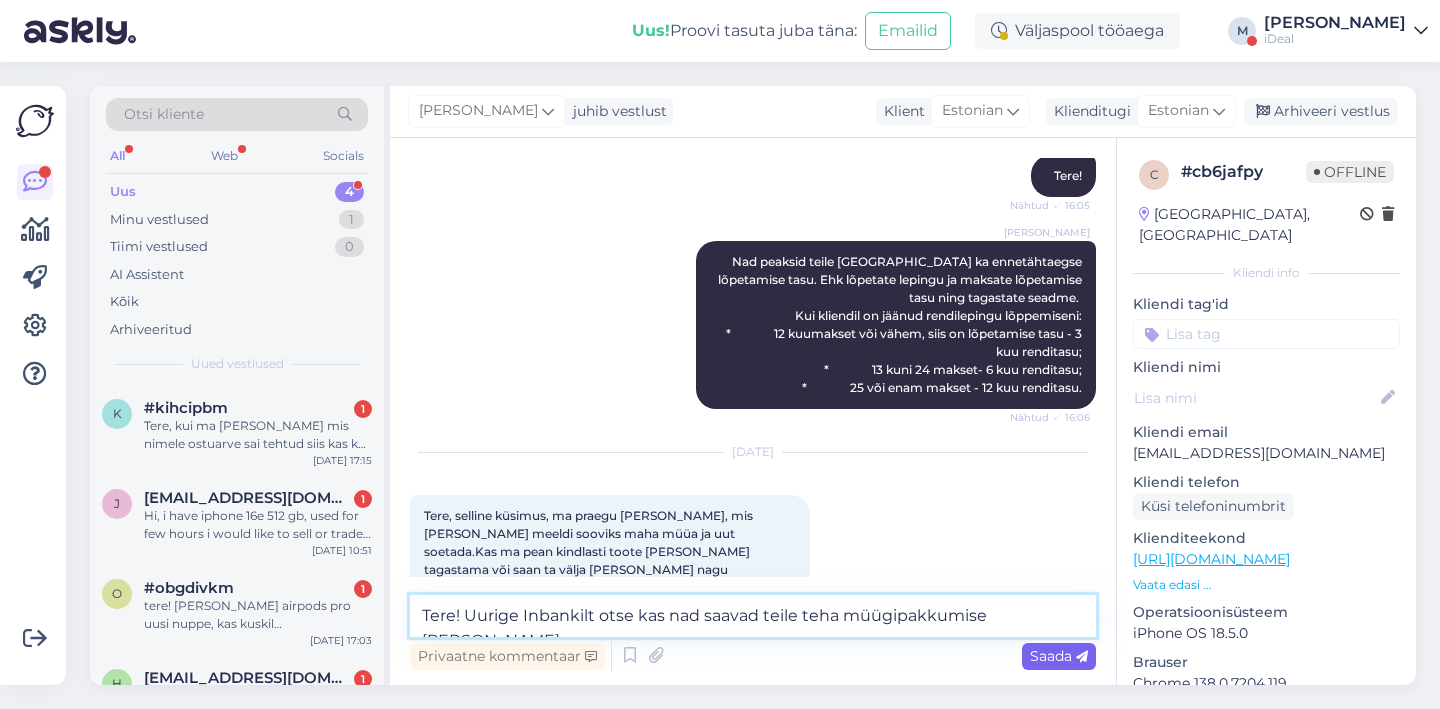 type on "Tere! Uurige Inbankilt otse kas nad saavad teile teha müügipakkumise [PERSON_NAME]." 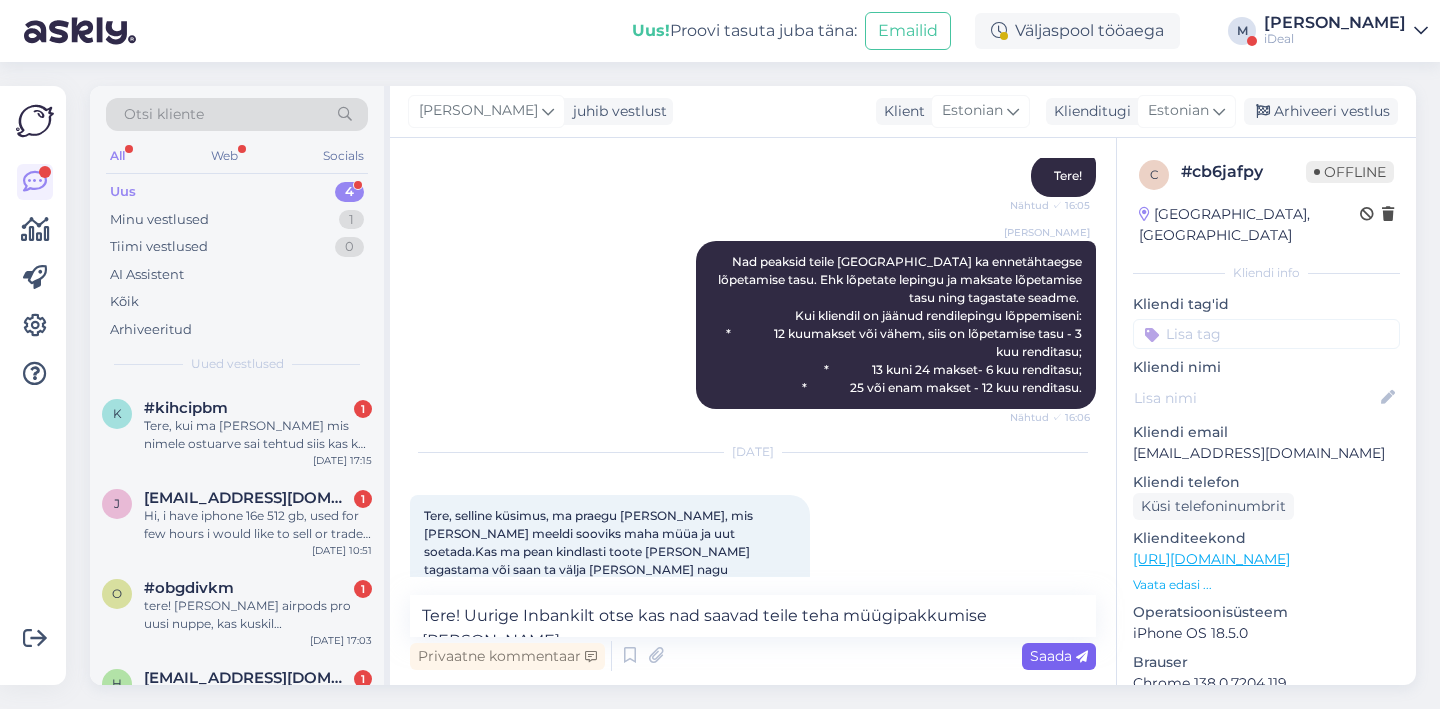 click on "Saada" at bounding box center [1059, 656] 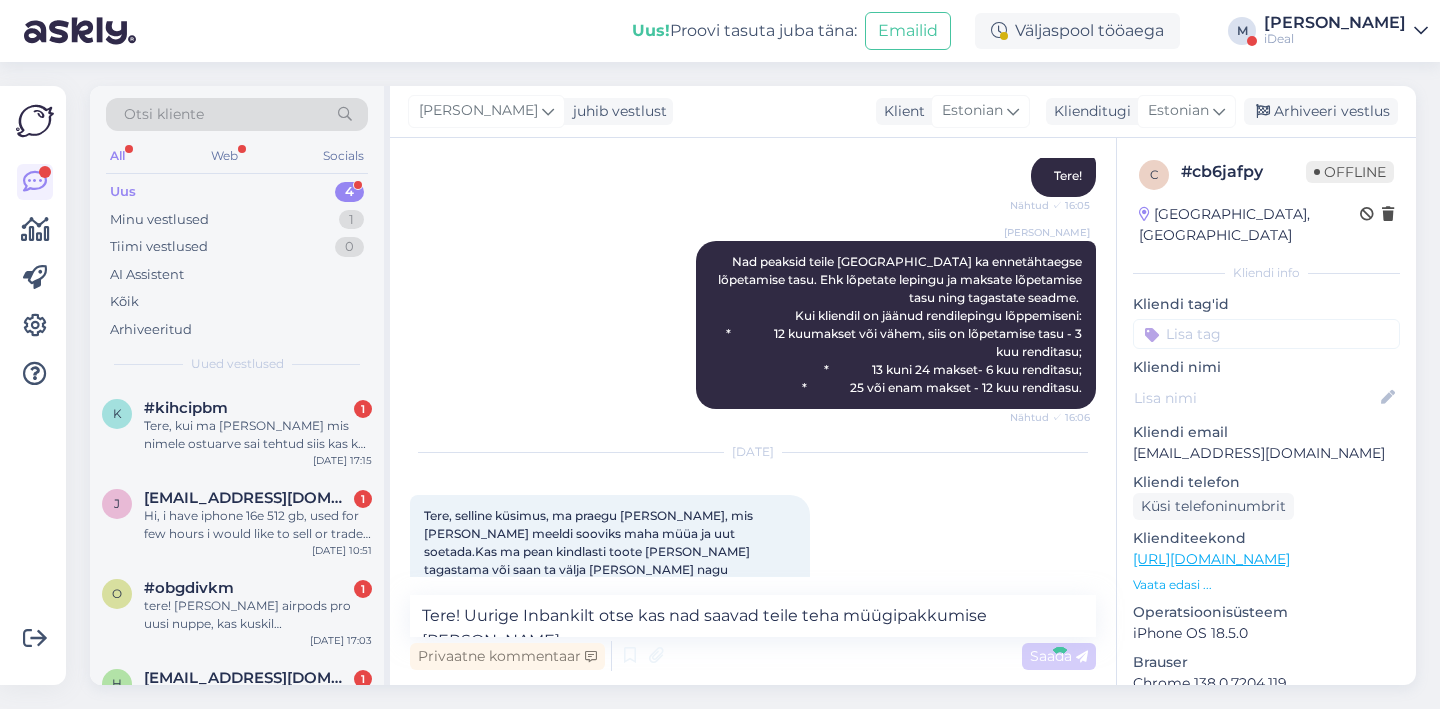type 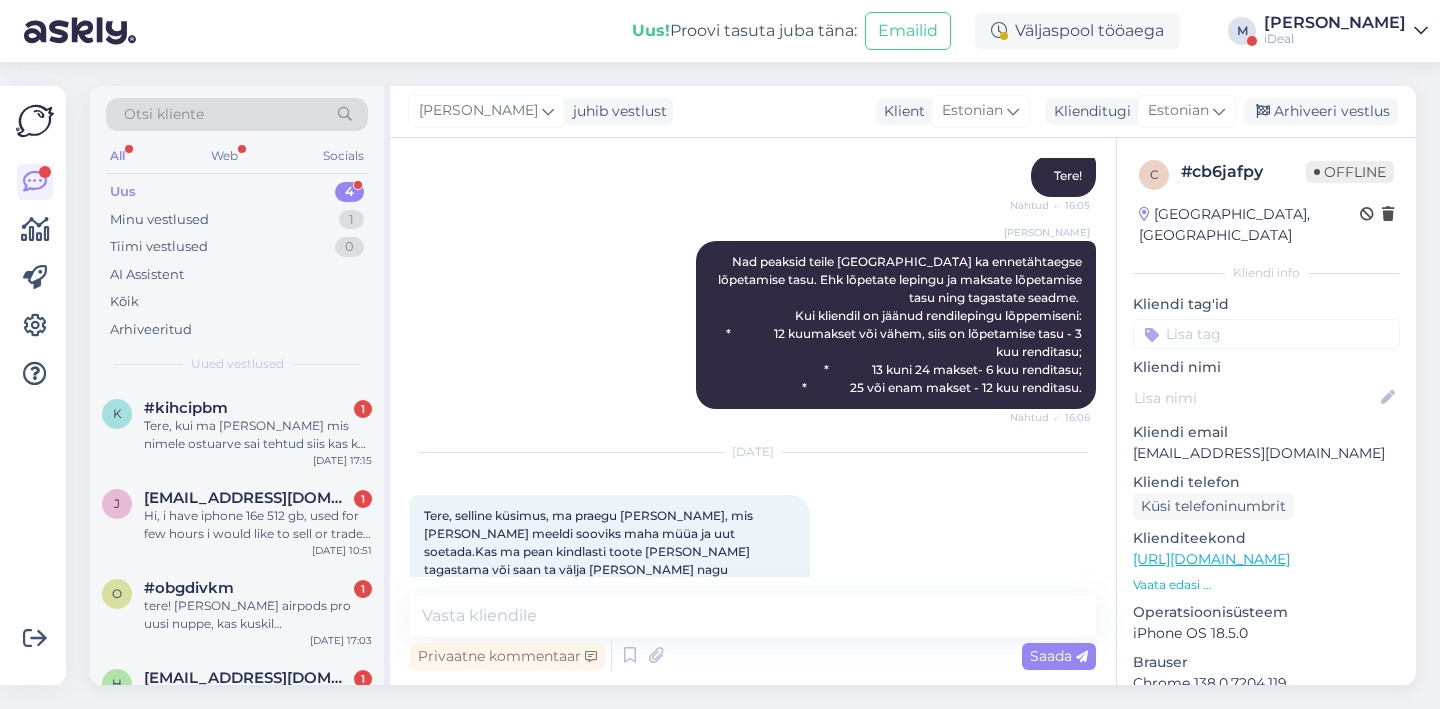 scroll, scrollTop: 985, scrollLeft: 0, axis: vertical 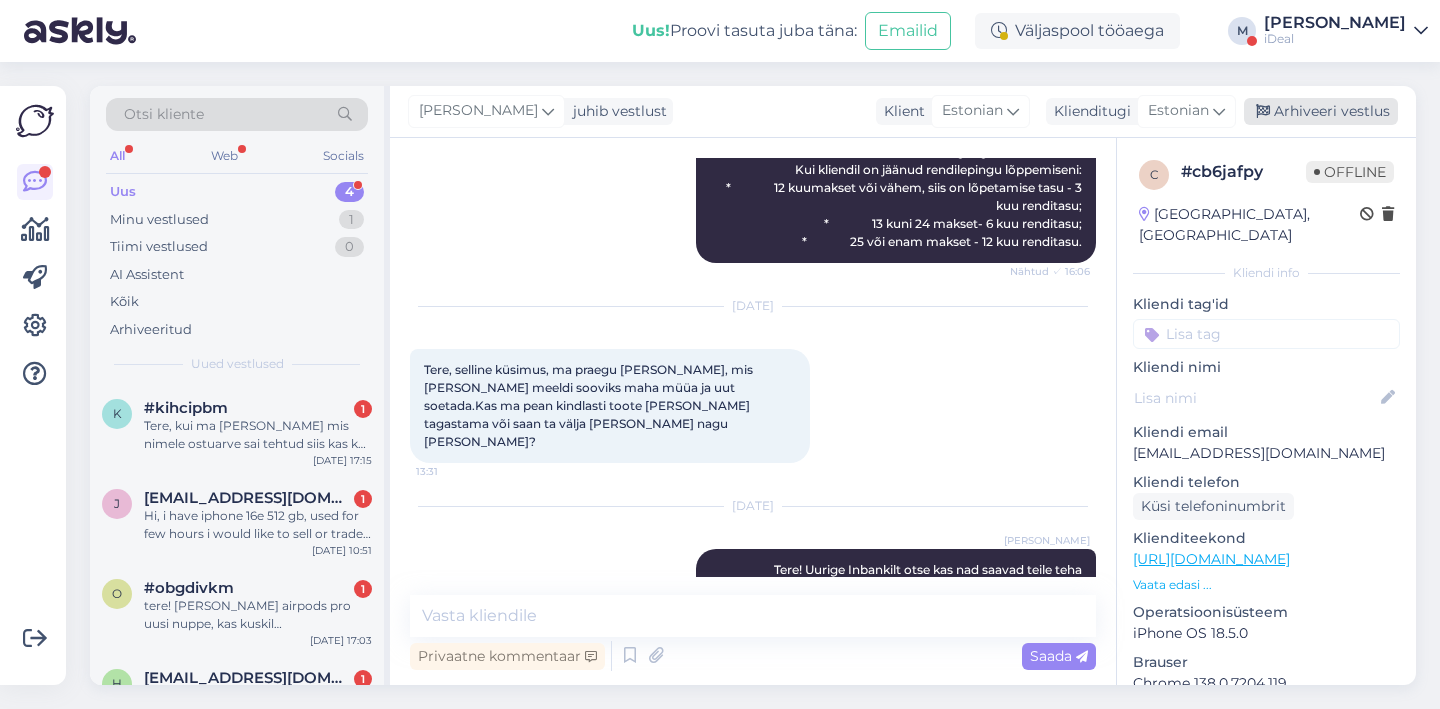 click on "Arhiveeri vestlus" at bounding box center (1321, 111) 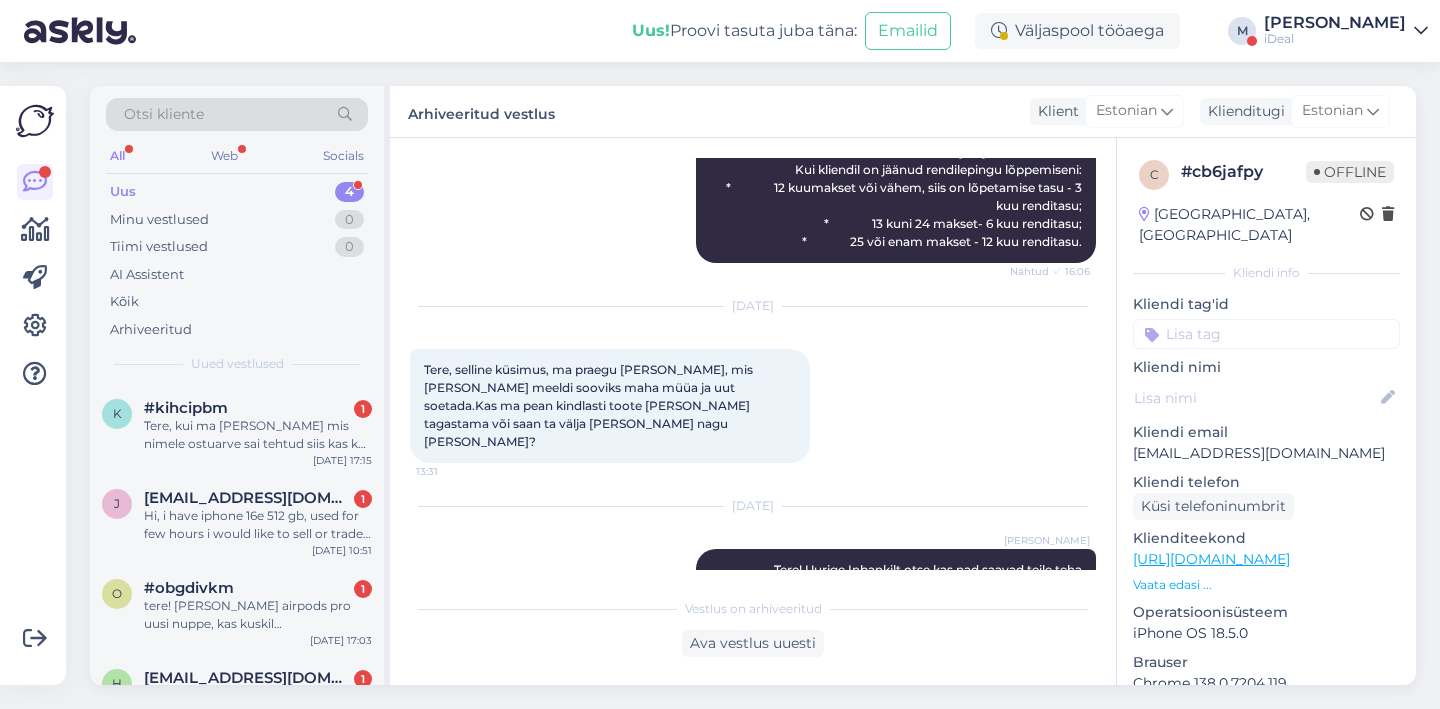 scroll, scrollTop: 60, scrollLeft: 0, axis: vertical 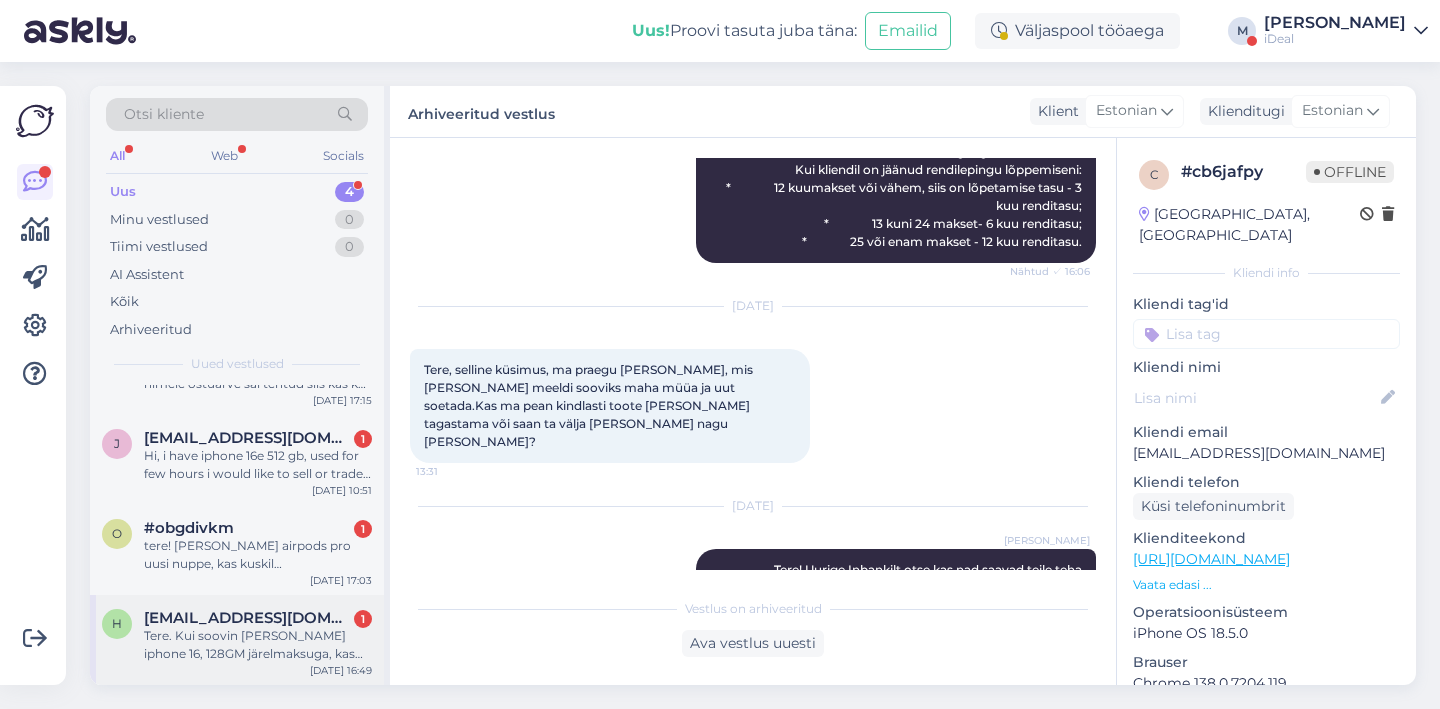 click on "Tere. Kui soovin [PERSON_NAME] iphone 16, 128GM järelmaksuga, kas on võimalik [PERSON_NAME] intressita?" at bounding box center (258, 645) 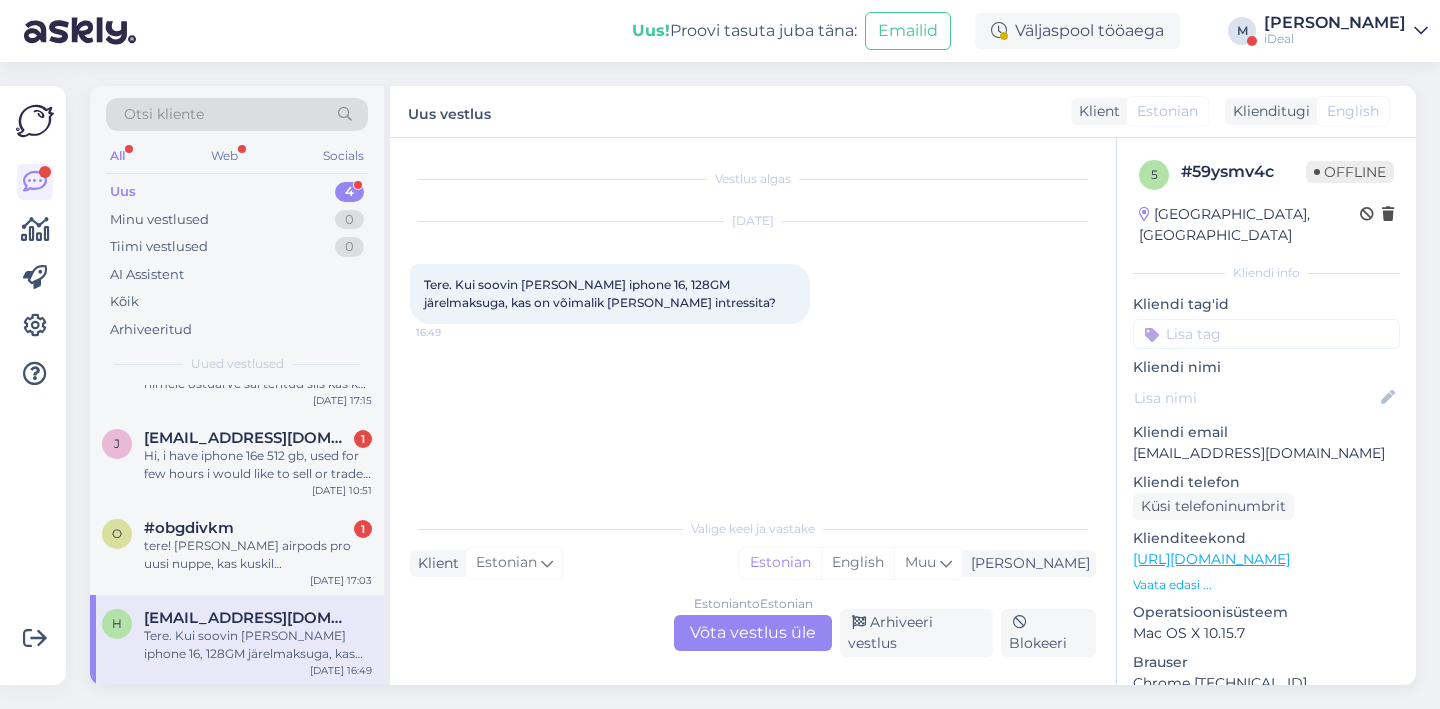 click on "Estonian  to  Estonian Võta vestlus üle" at bounding box center [753, 633] 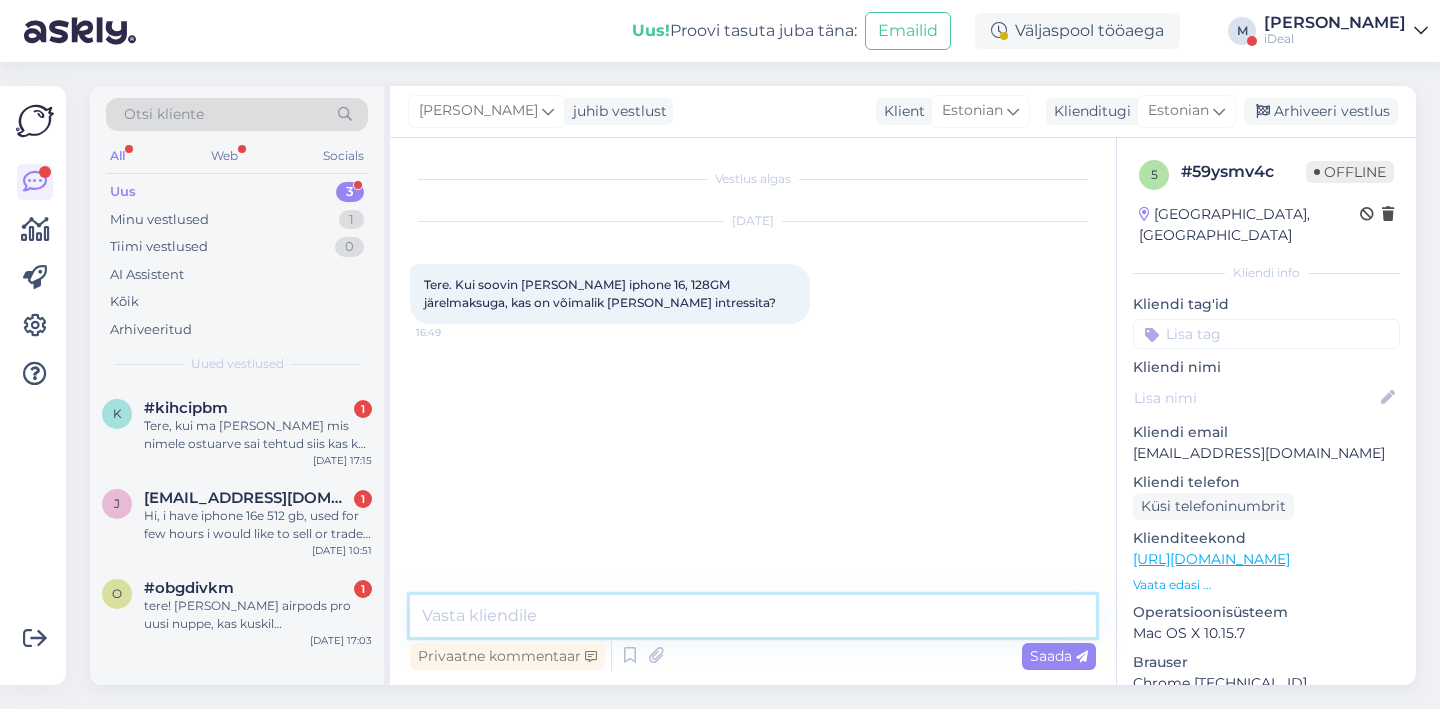 click at bounding box center (753, 616) 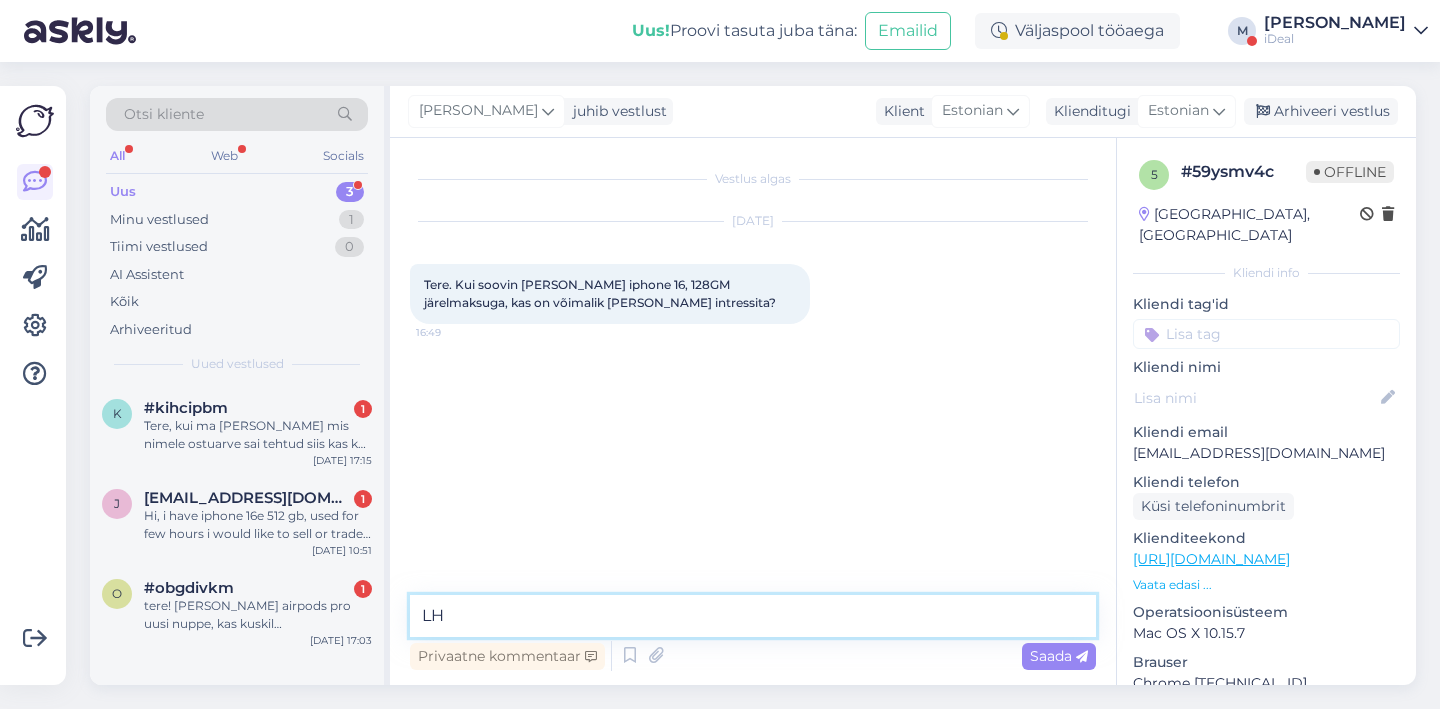 type on "L" 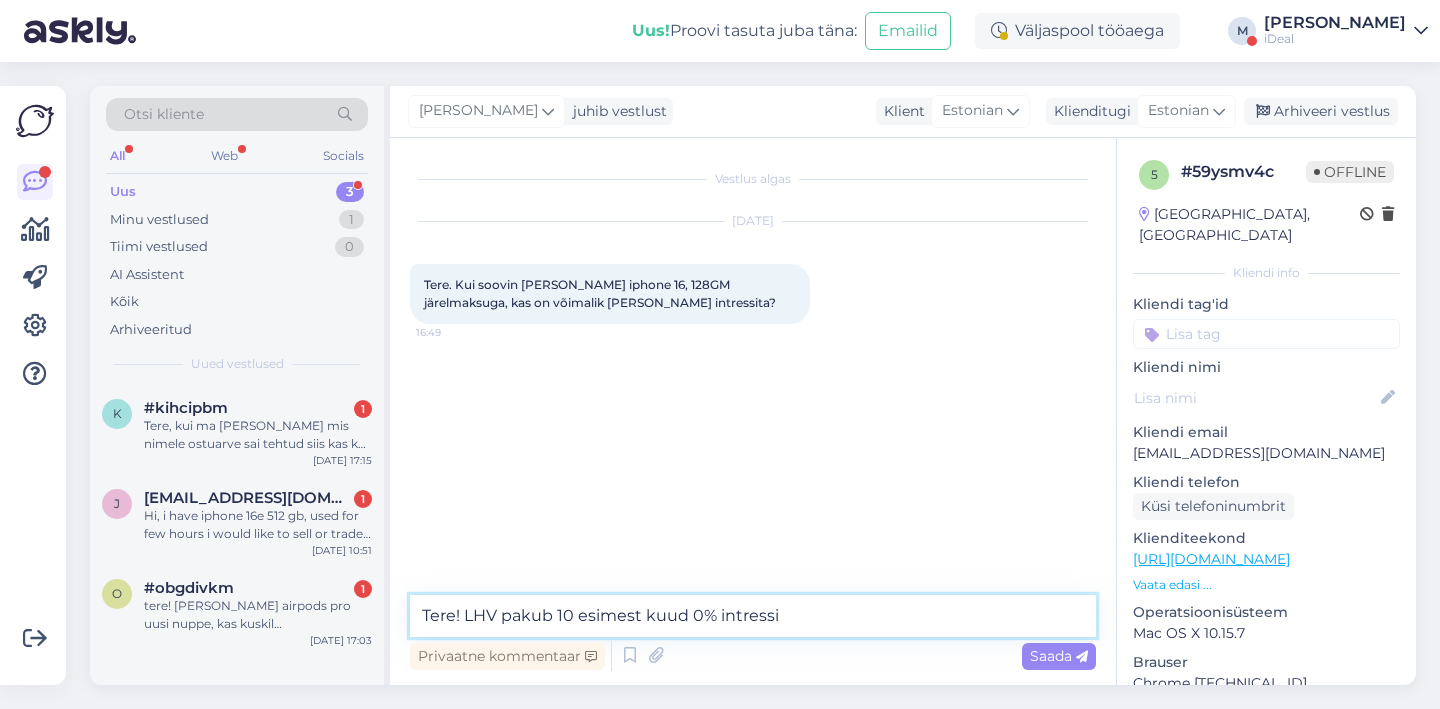 type on "Tere! LHV pakub 10 esimest kuud 0% intressi." 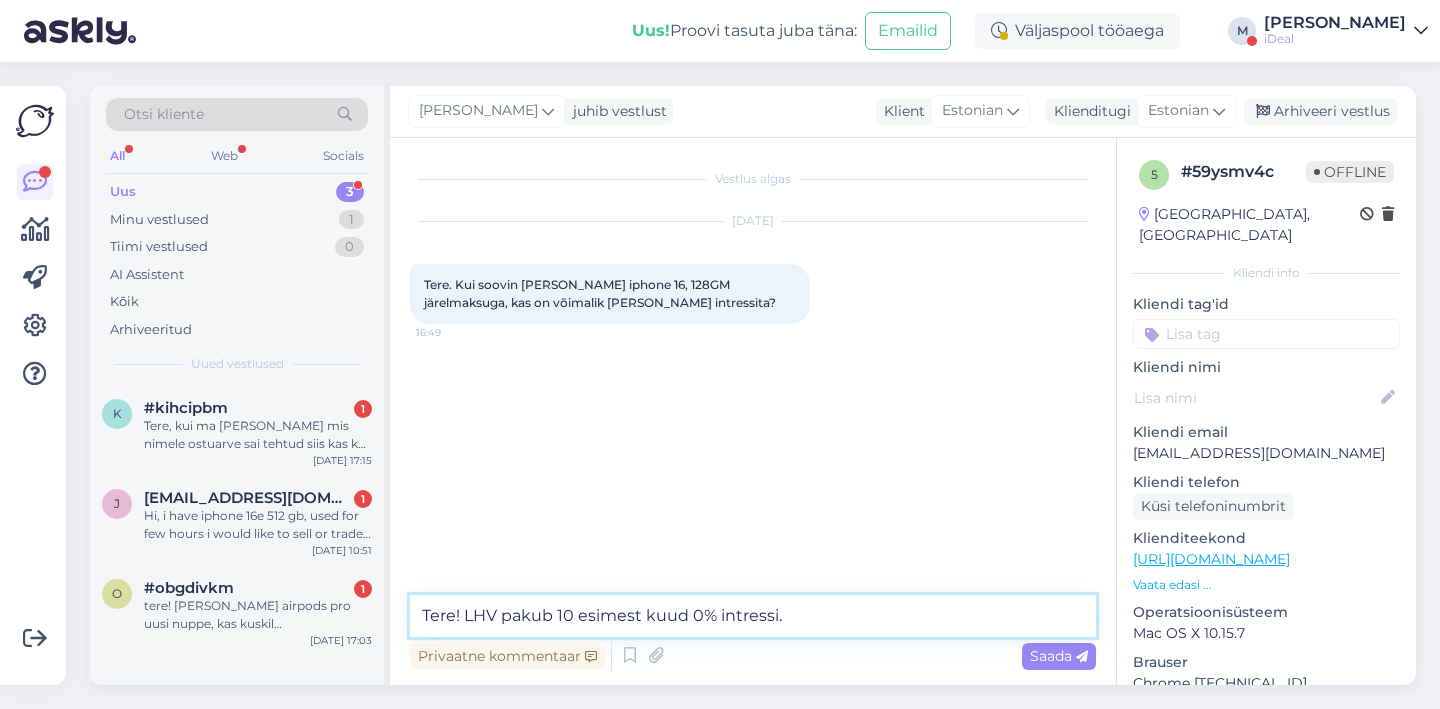 type 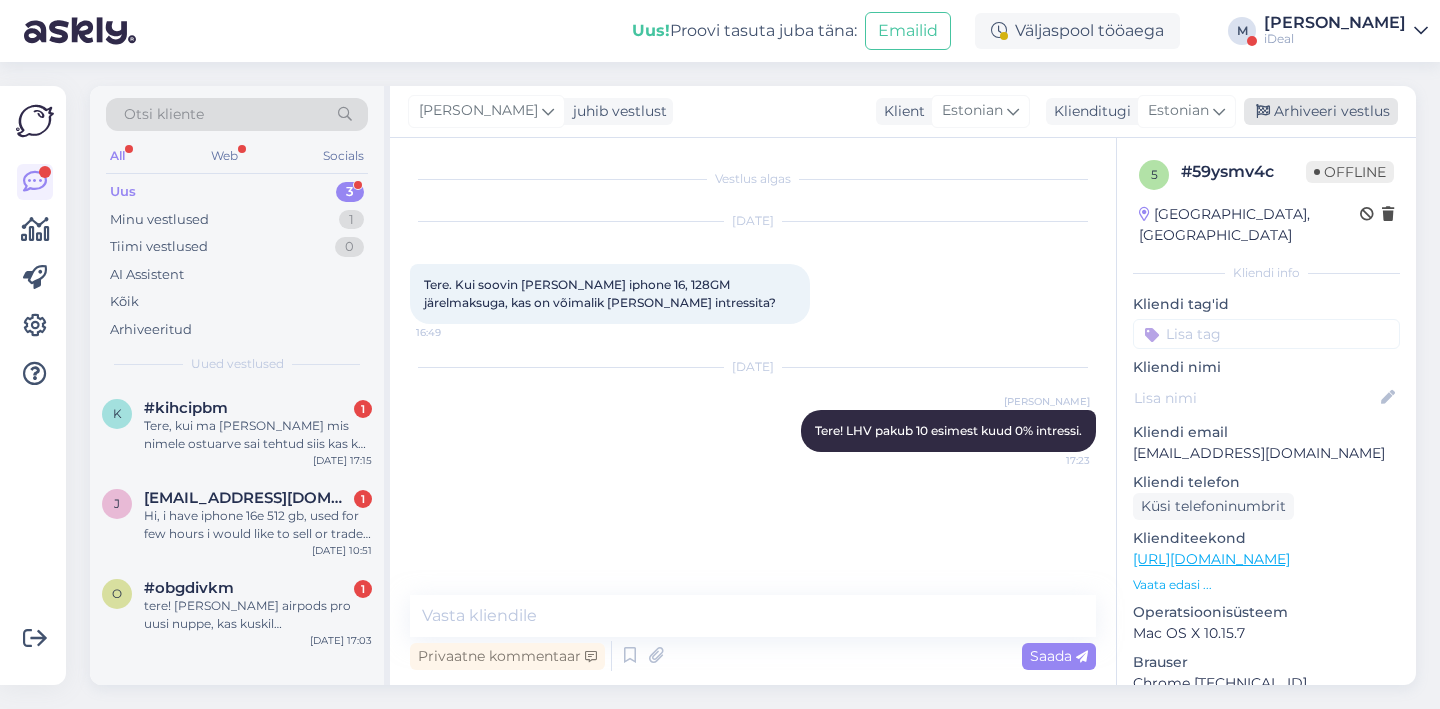 click on "Arhiveeri vestlus" at bounding box center (1321, 111) 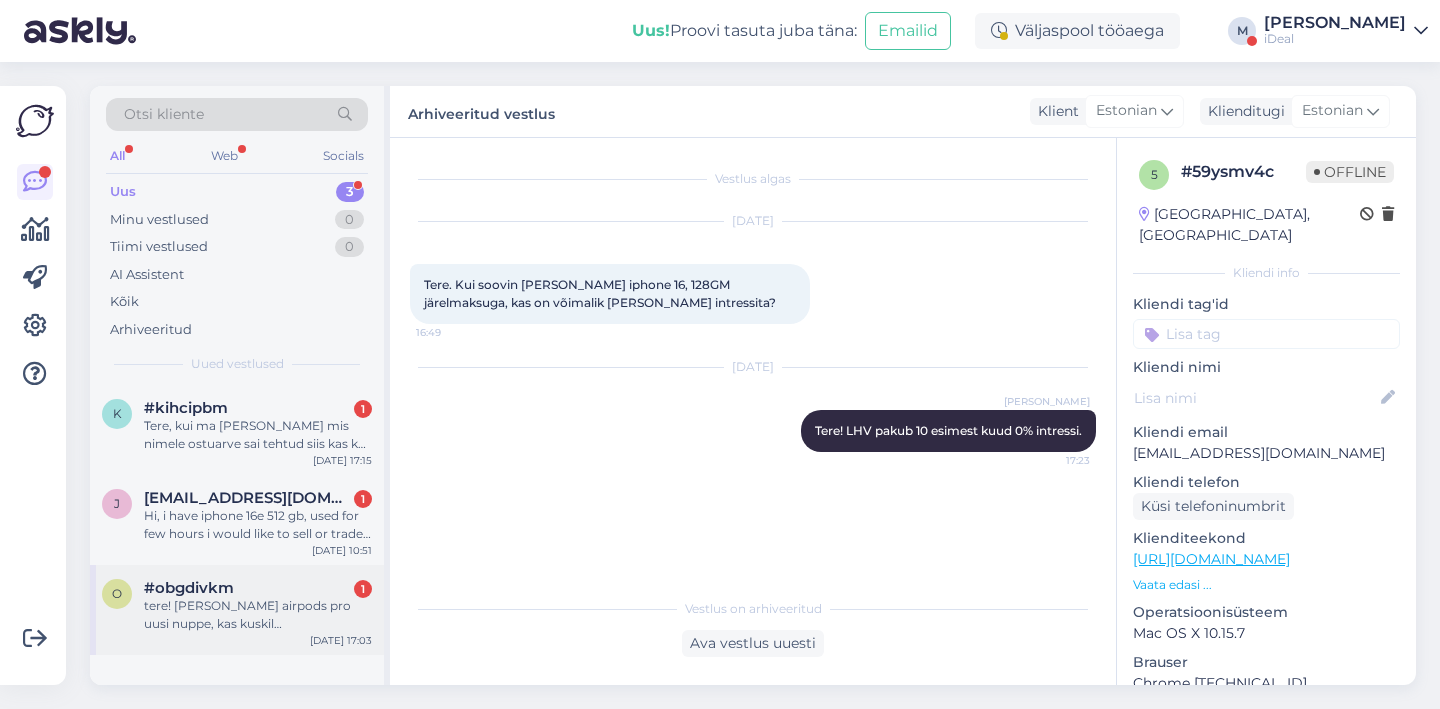 click on "#obgdivkm" at bounding box center [189, 588] 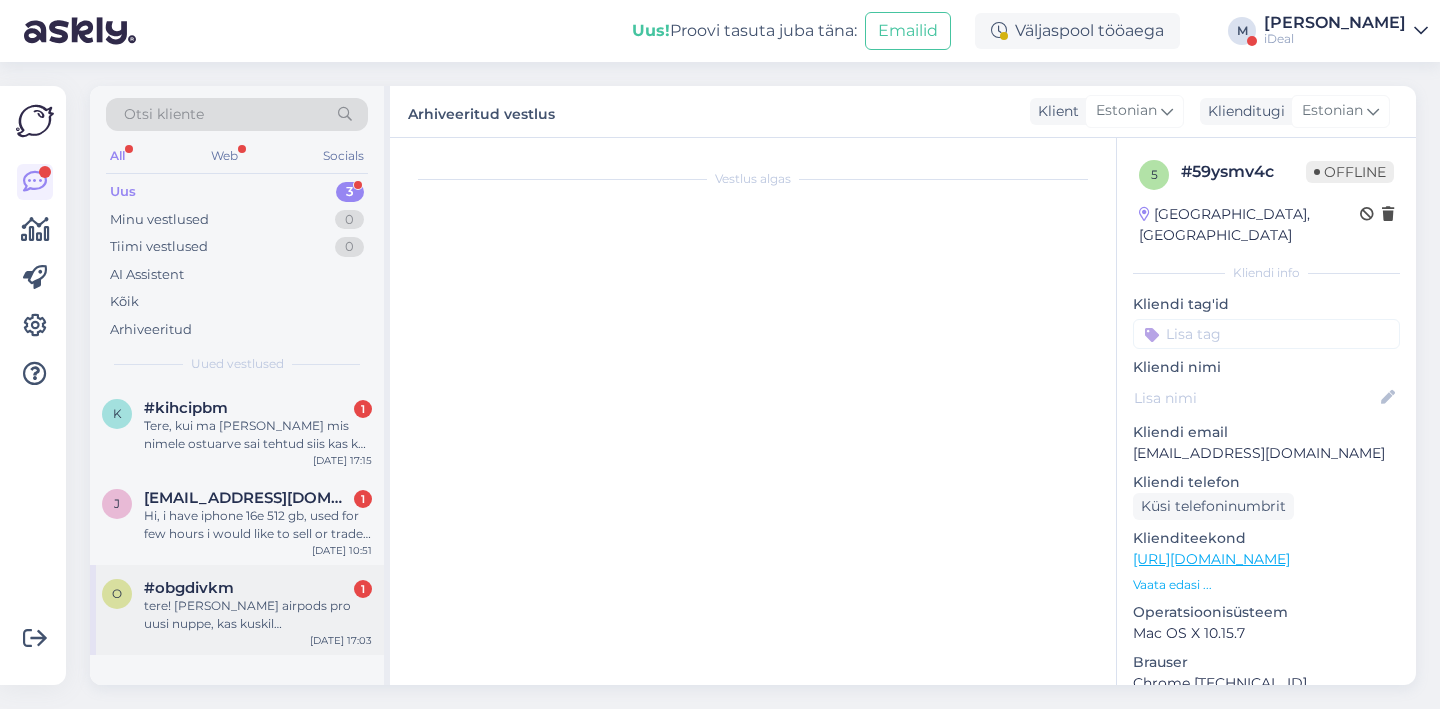 scroll, scrollTop: 230, scrollLeft: 0, axis: vertical 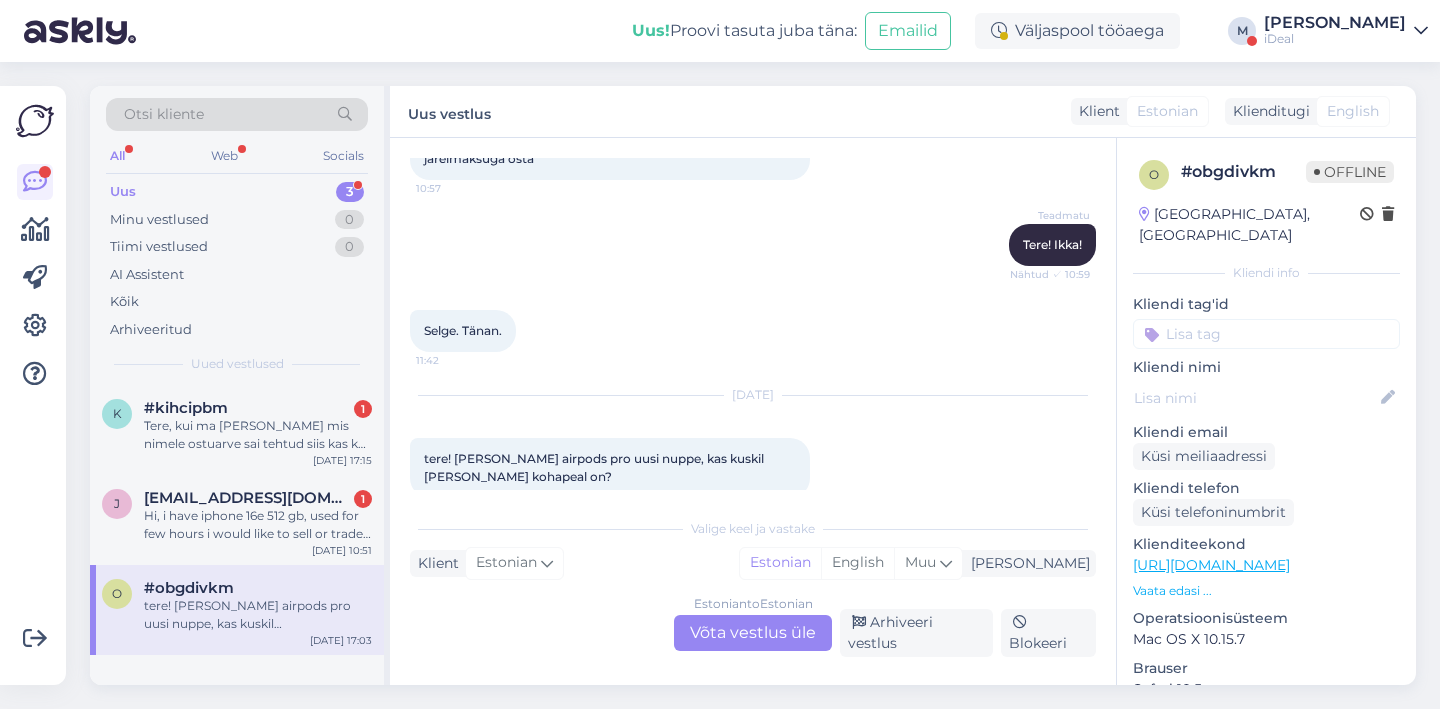 click on "Estonian  to  Estonian Võta vestlus üle" at bounding box center (753, 633) 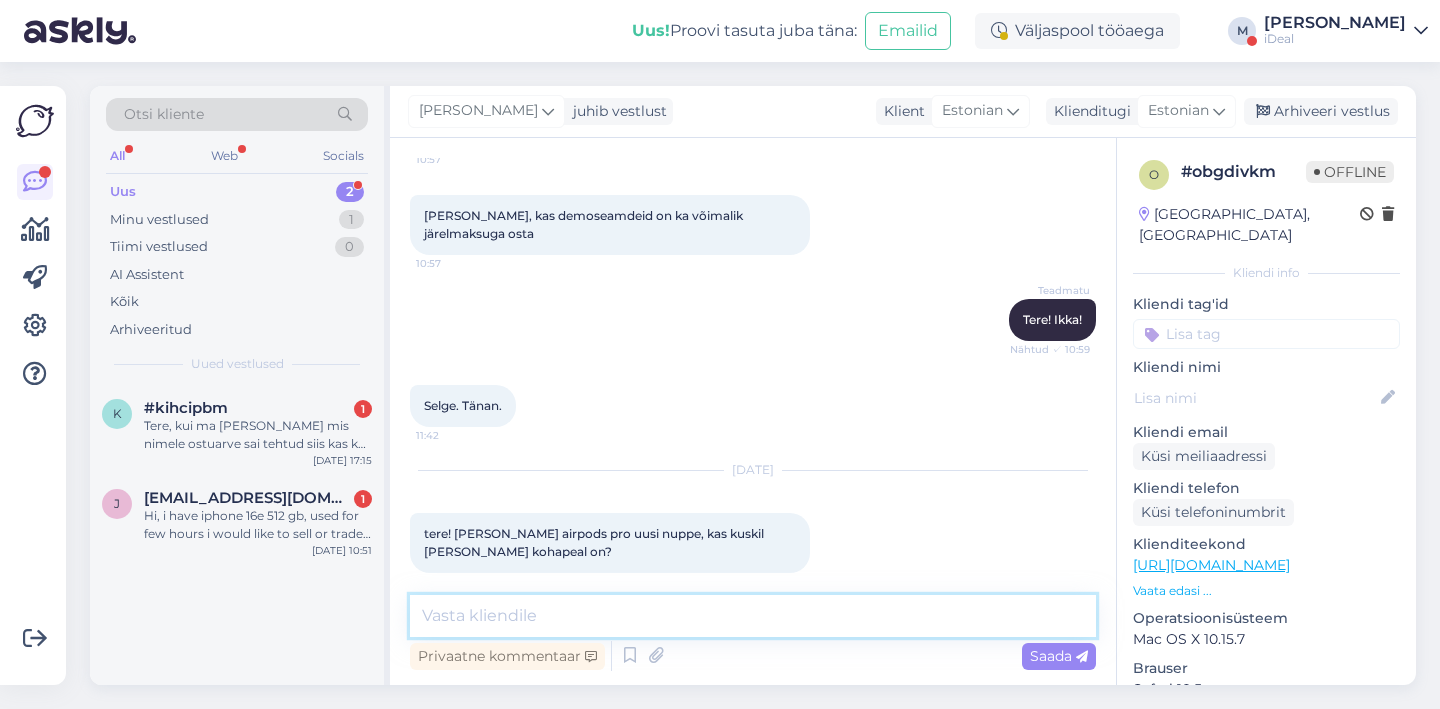 click at bounding box center [753, 616] 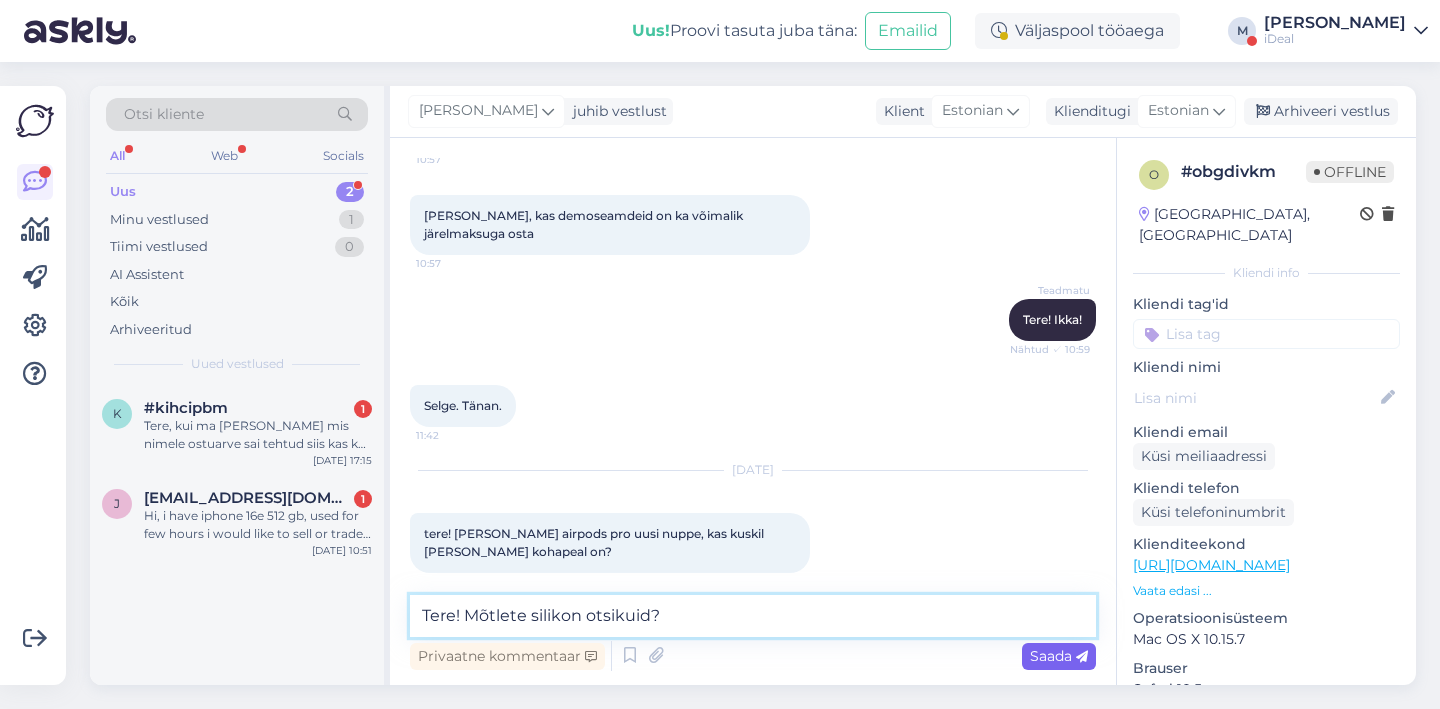 type on "Tere! Mõtlete silikon otsikuid?" 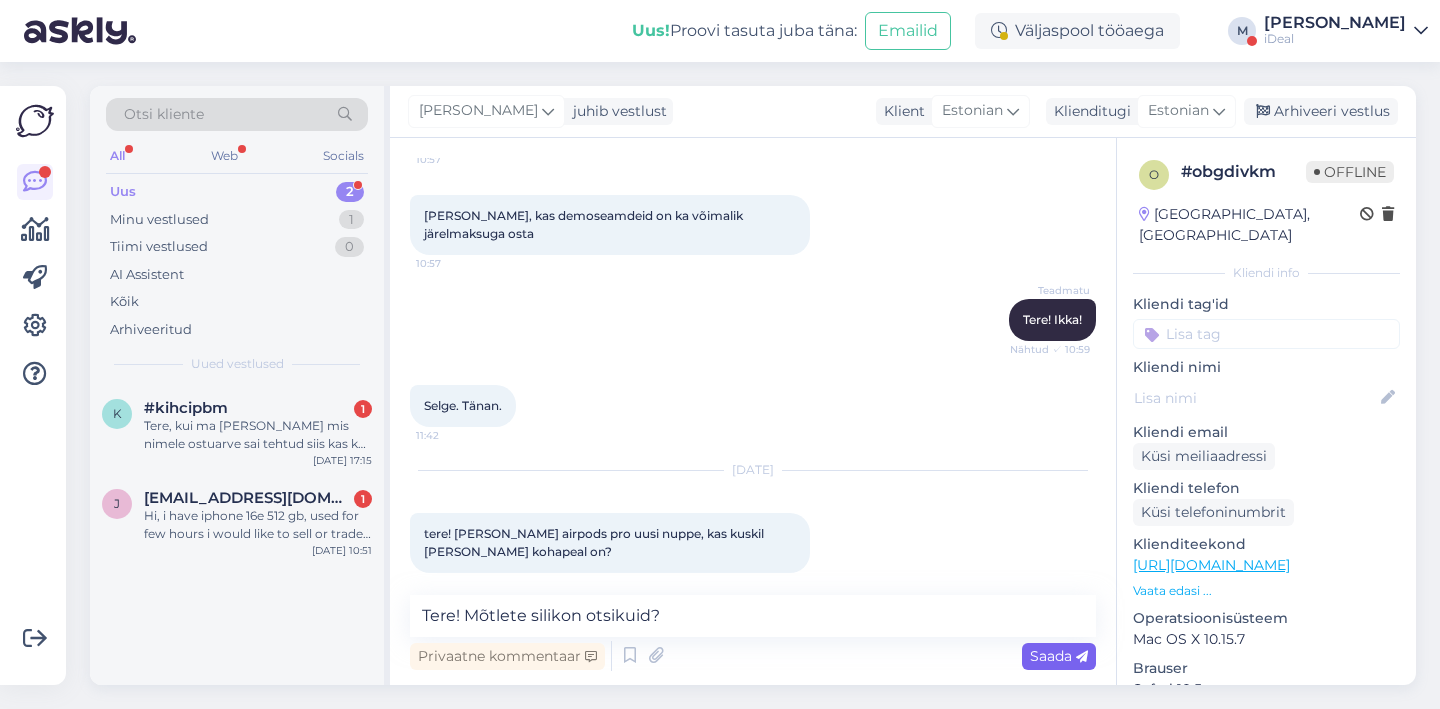 click on "Saada" at bounding box center (1059, 656) 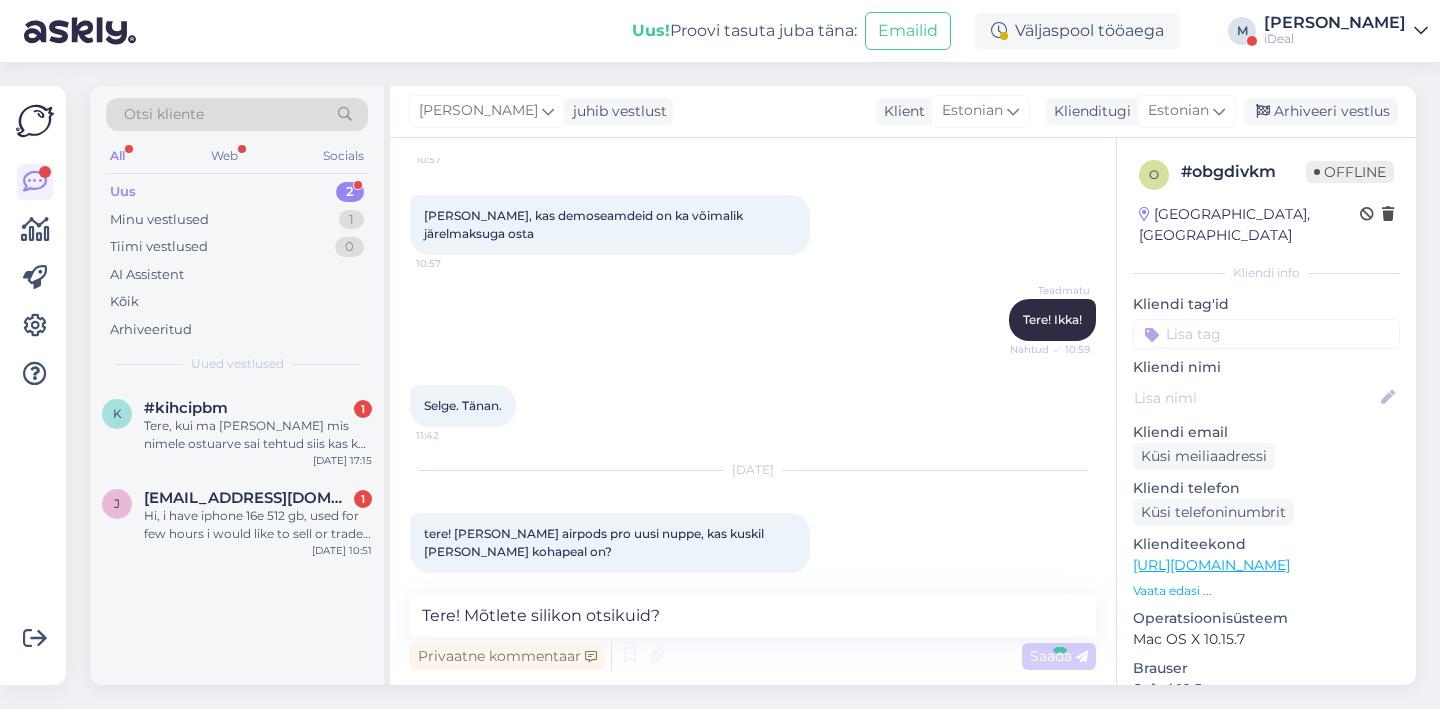 type 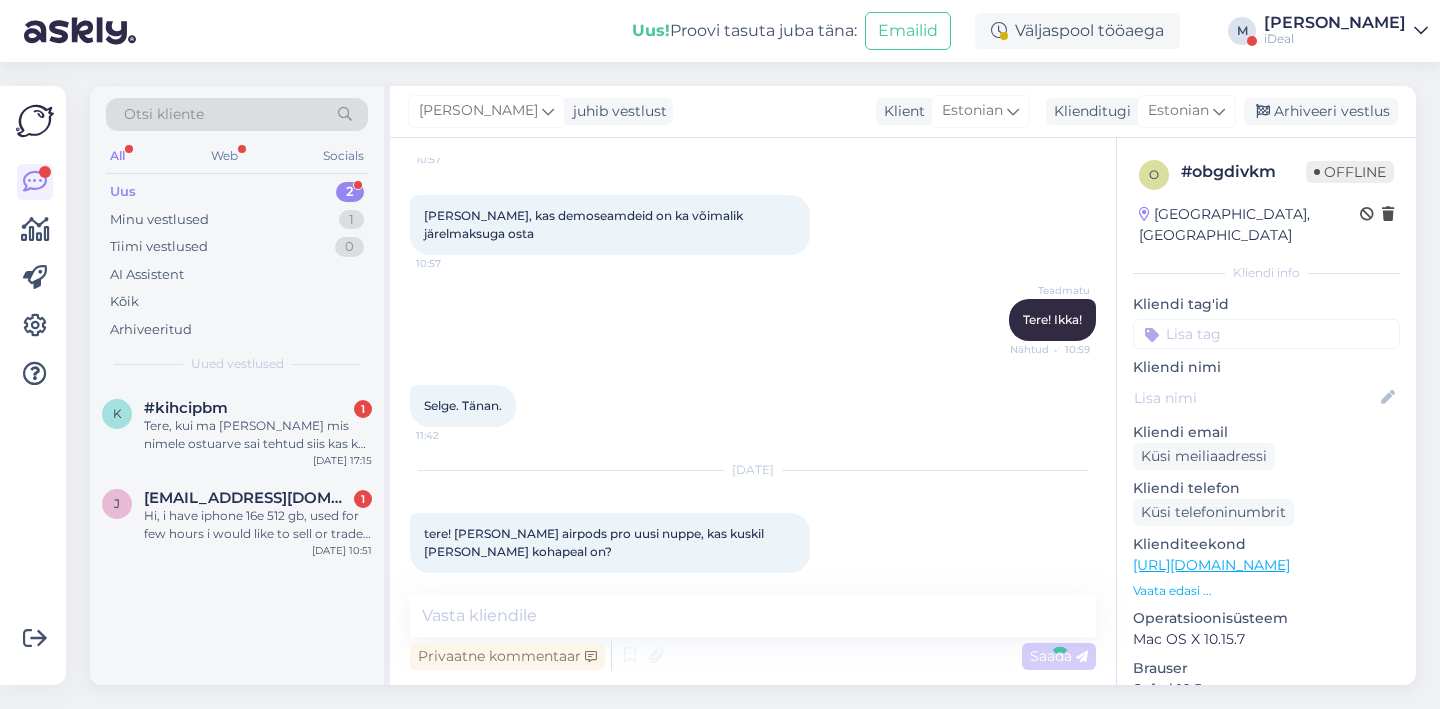 scroll, scrollTop: 283, scrollLeft: 0, axis: vertical 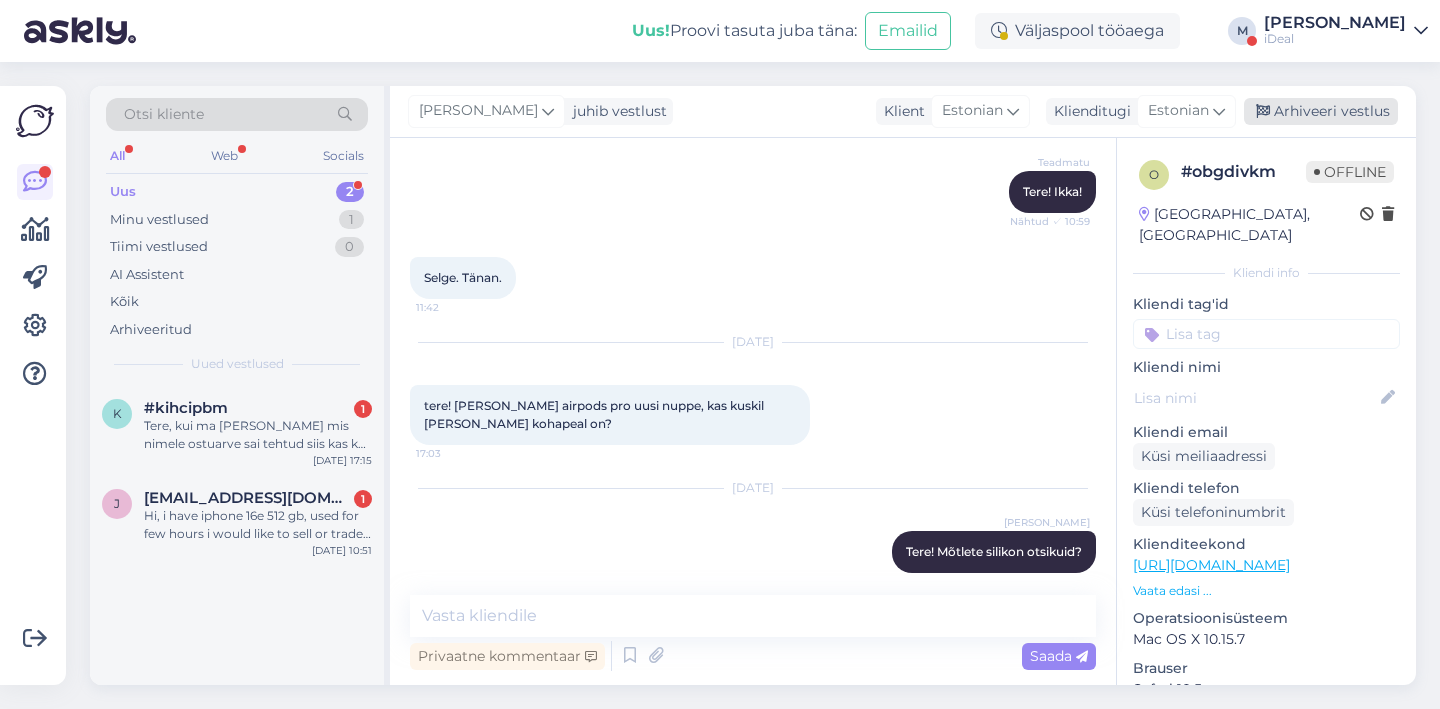 click on "Arhiveeri vestlus" at bounding box center [1321, 111] 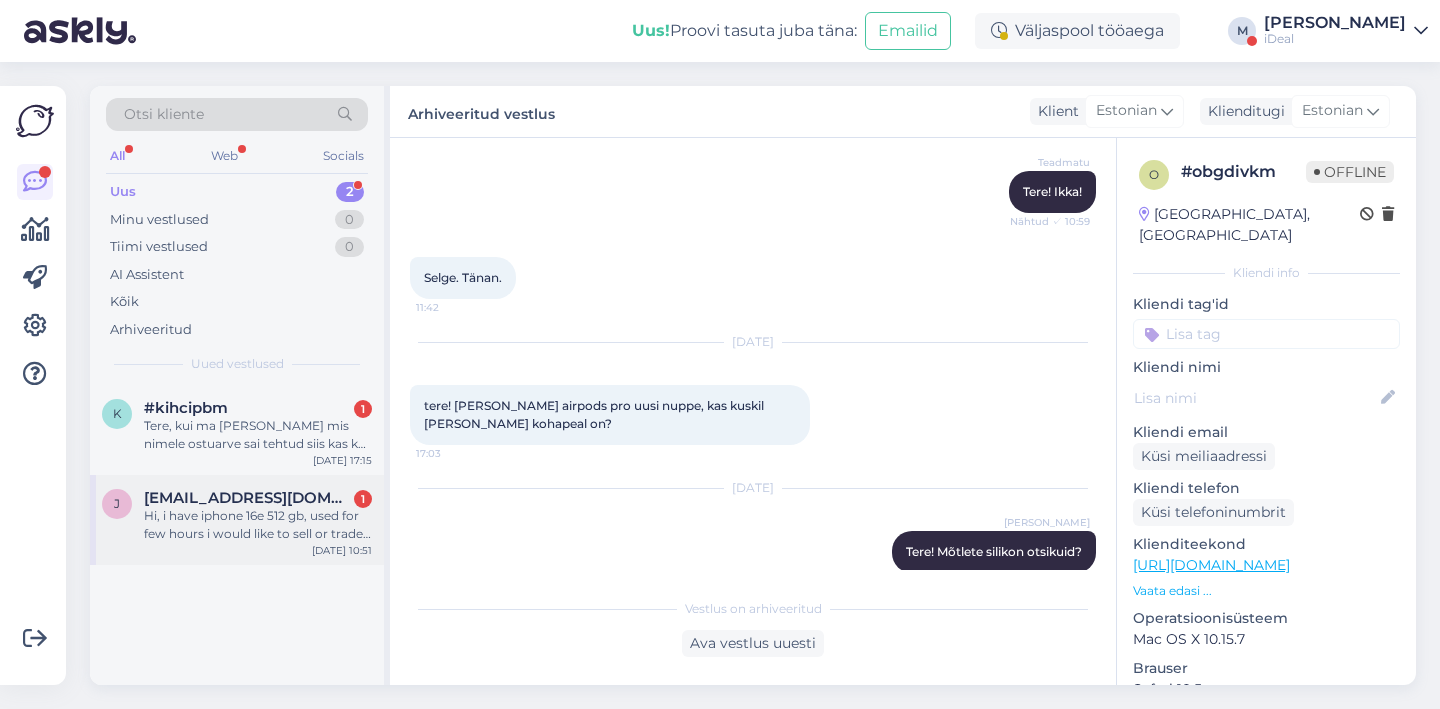 click on "Hi, i have iphone 16e 512 gb, used for few hours i would like to sell or trade maybe" at bounding box center [258, 525] 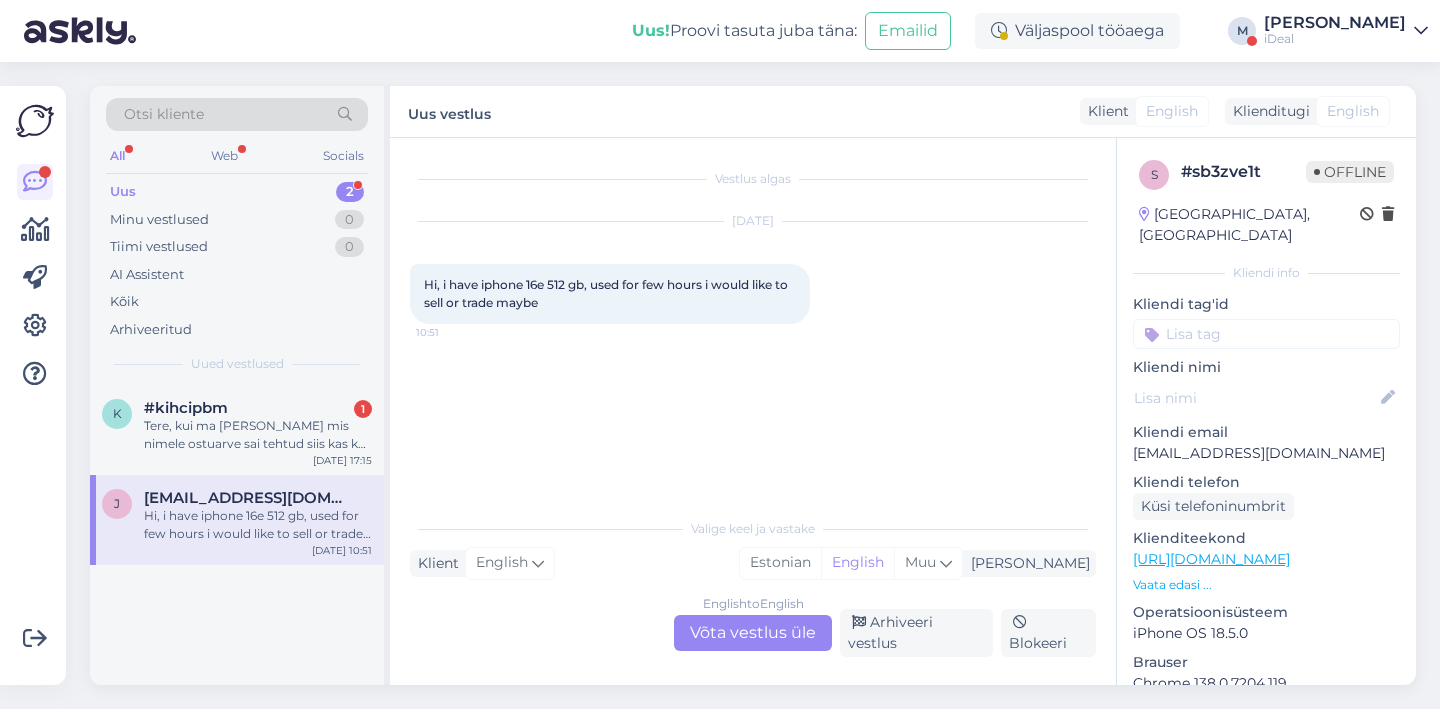 click on "English  to  English Võta vestlus üle" at bounding box center (753, 633) 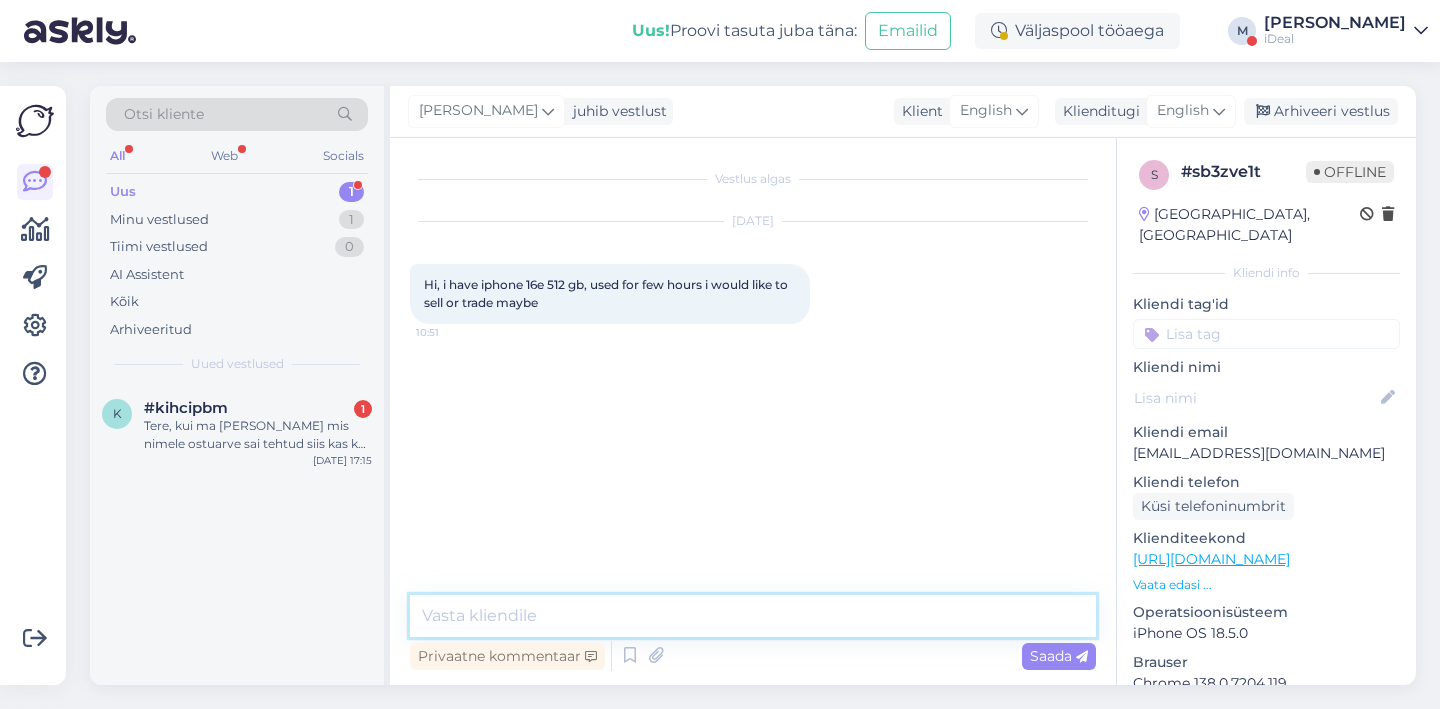 click at bounding box center (753, 616) 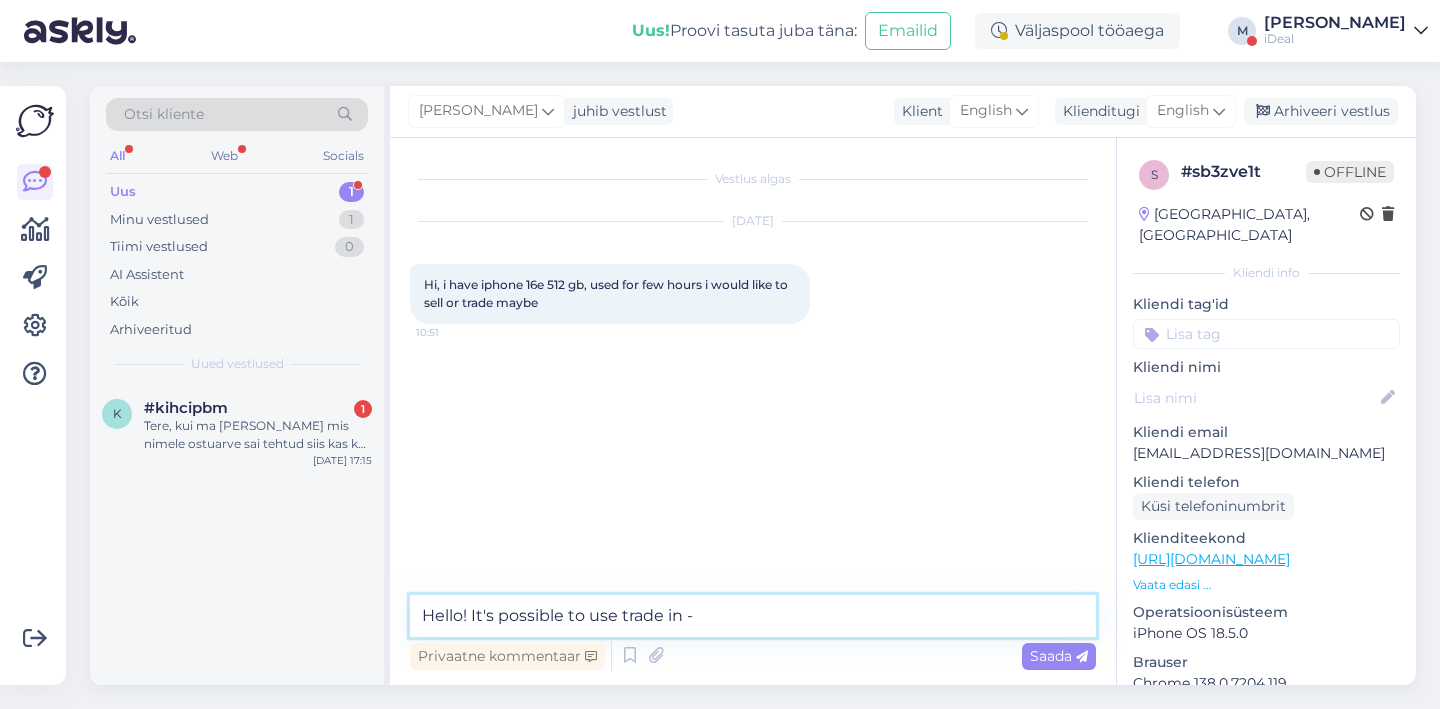 paste on "[URL][DOMAIN_NAME]" 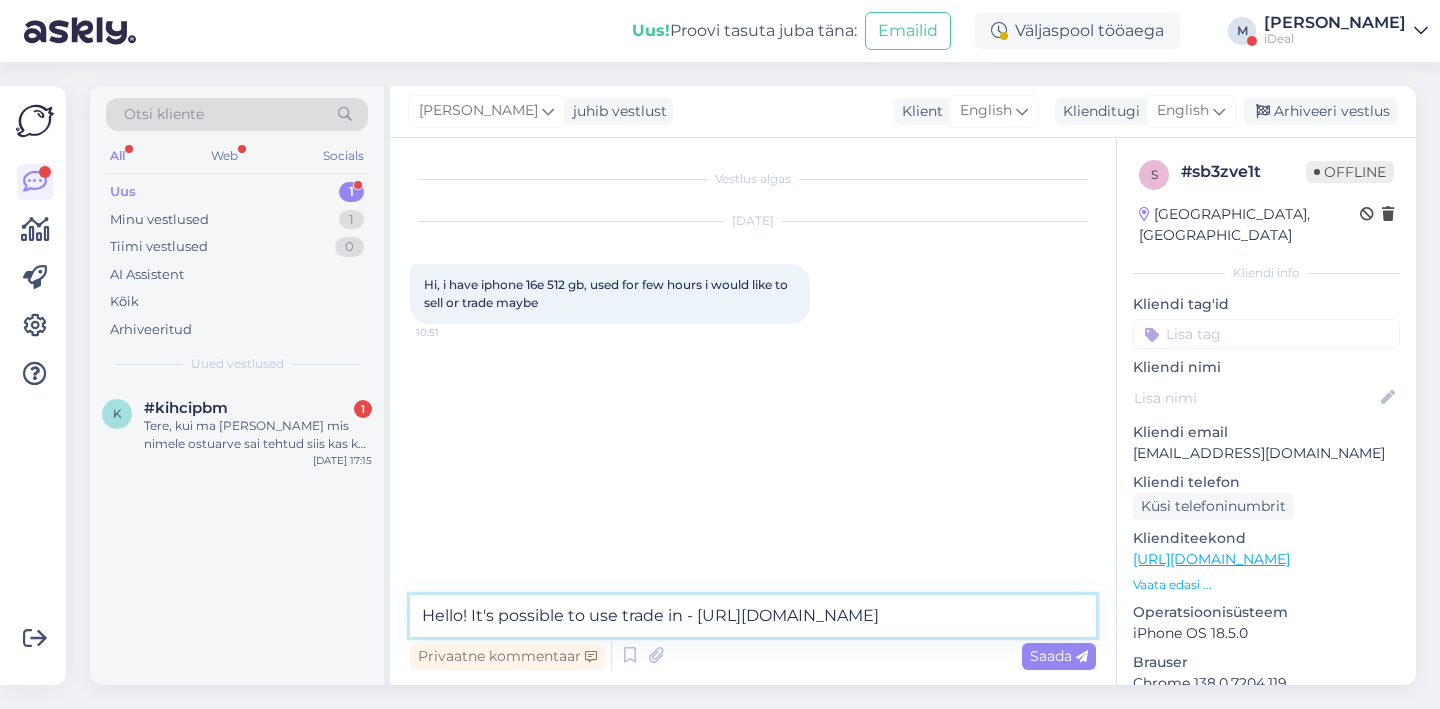 type on "Hello! It's possible to use trade in - [URL][DOMAIN_NAME]" 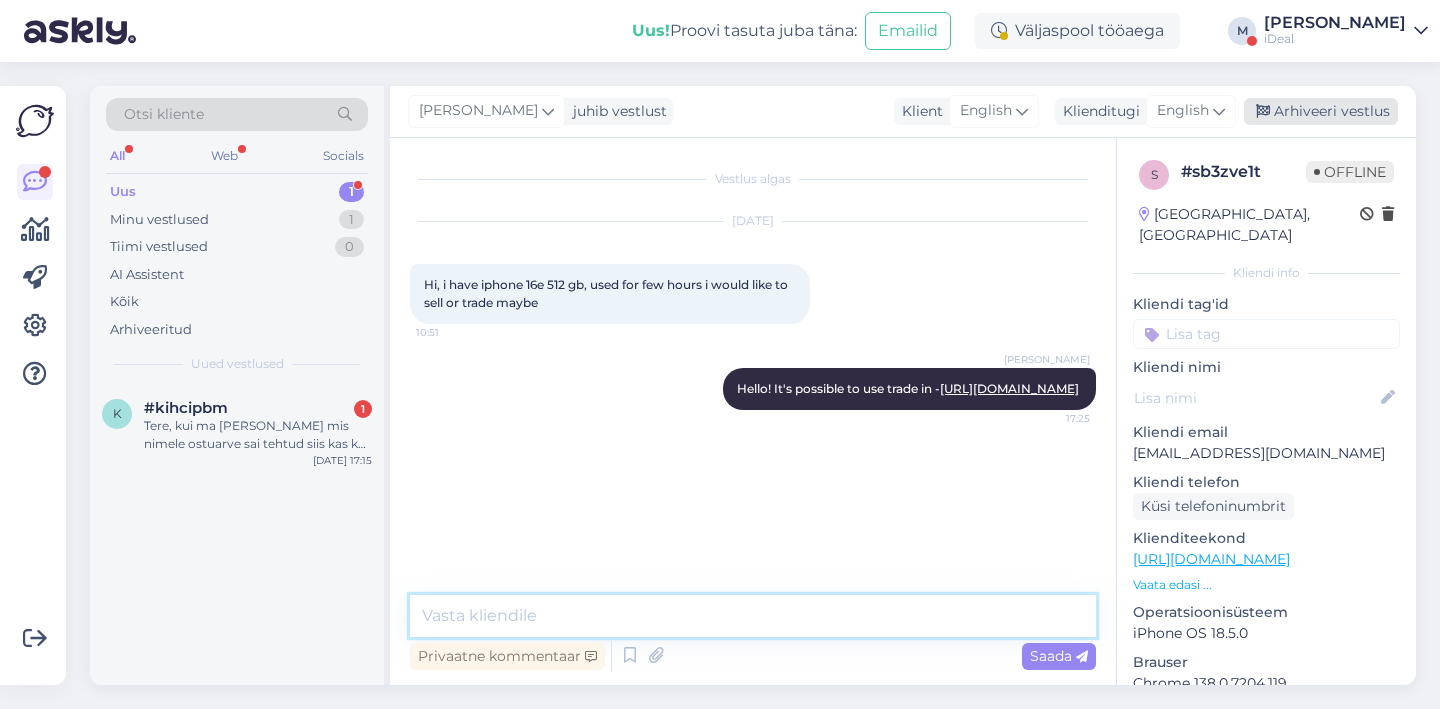 type 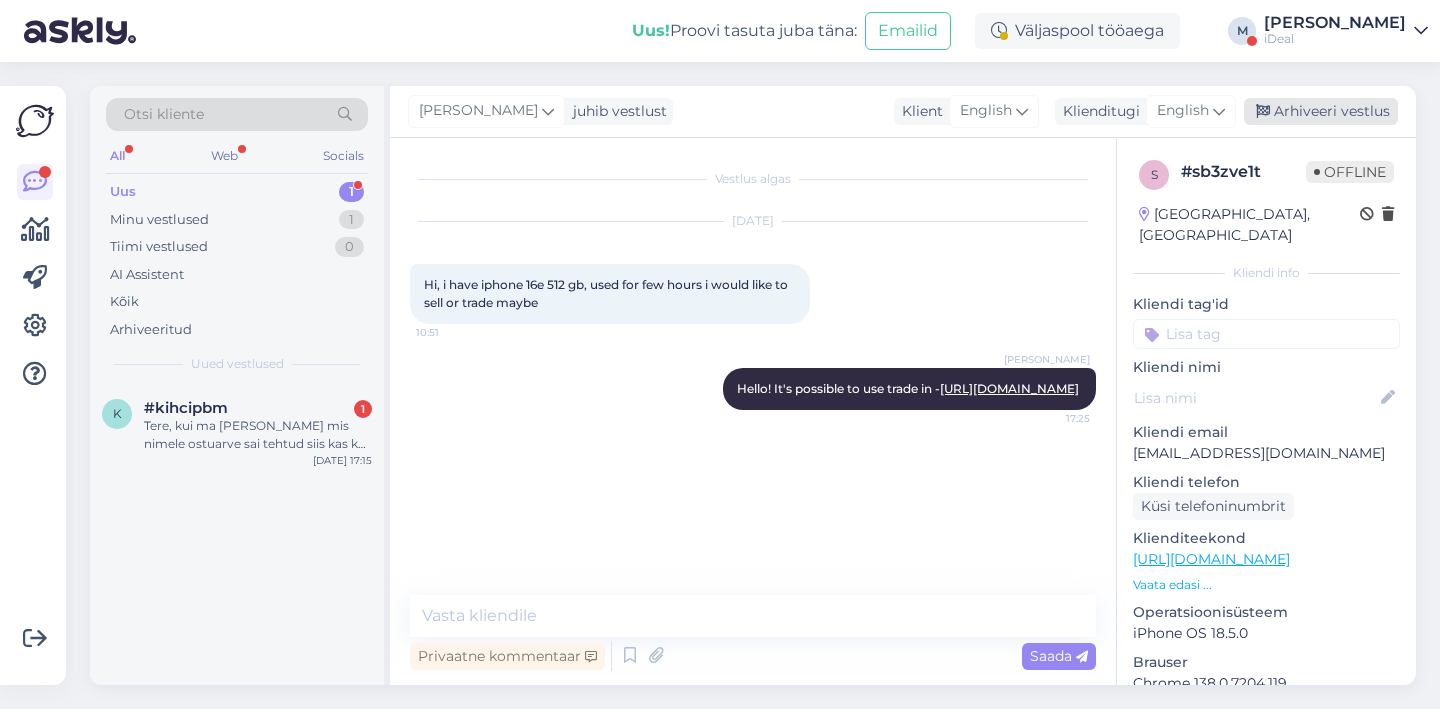 click on "Arhiveeri vestlus" at bounding box center [1321, 111] 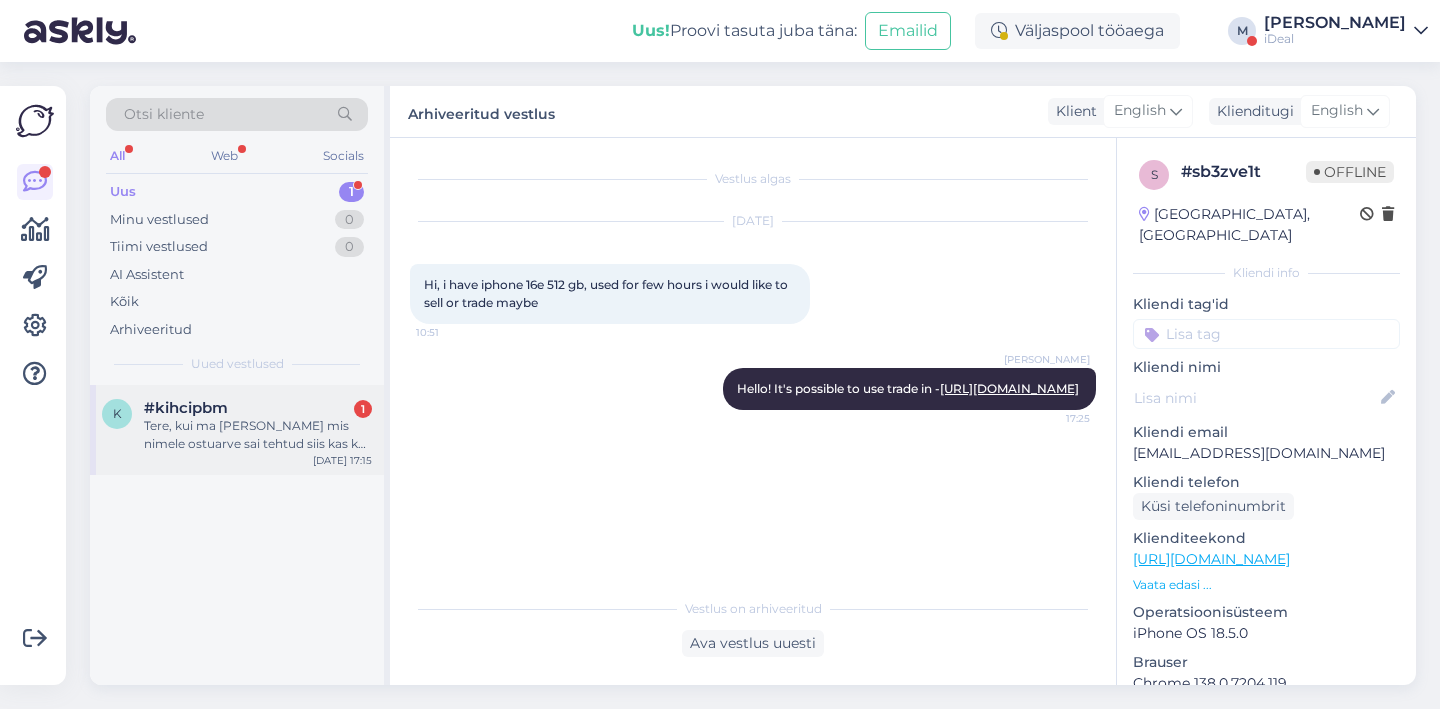 click on "#kihcipbm 1" at bounding box center [258, 408] 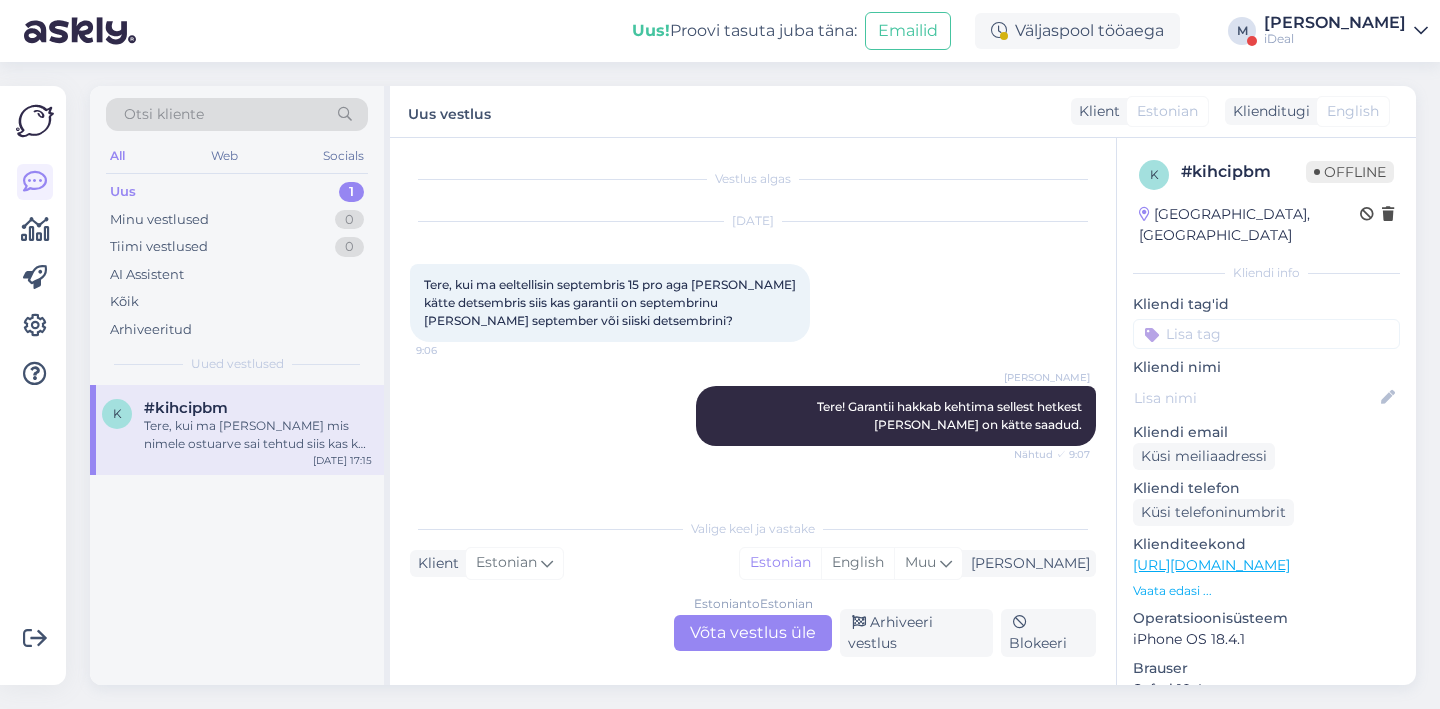 scroll, scrollTop: 1234, scrollLeft: 0, axis: vertical 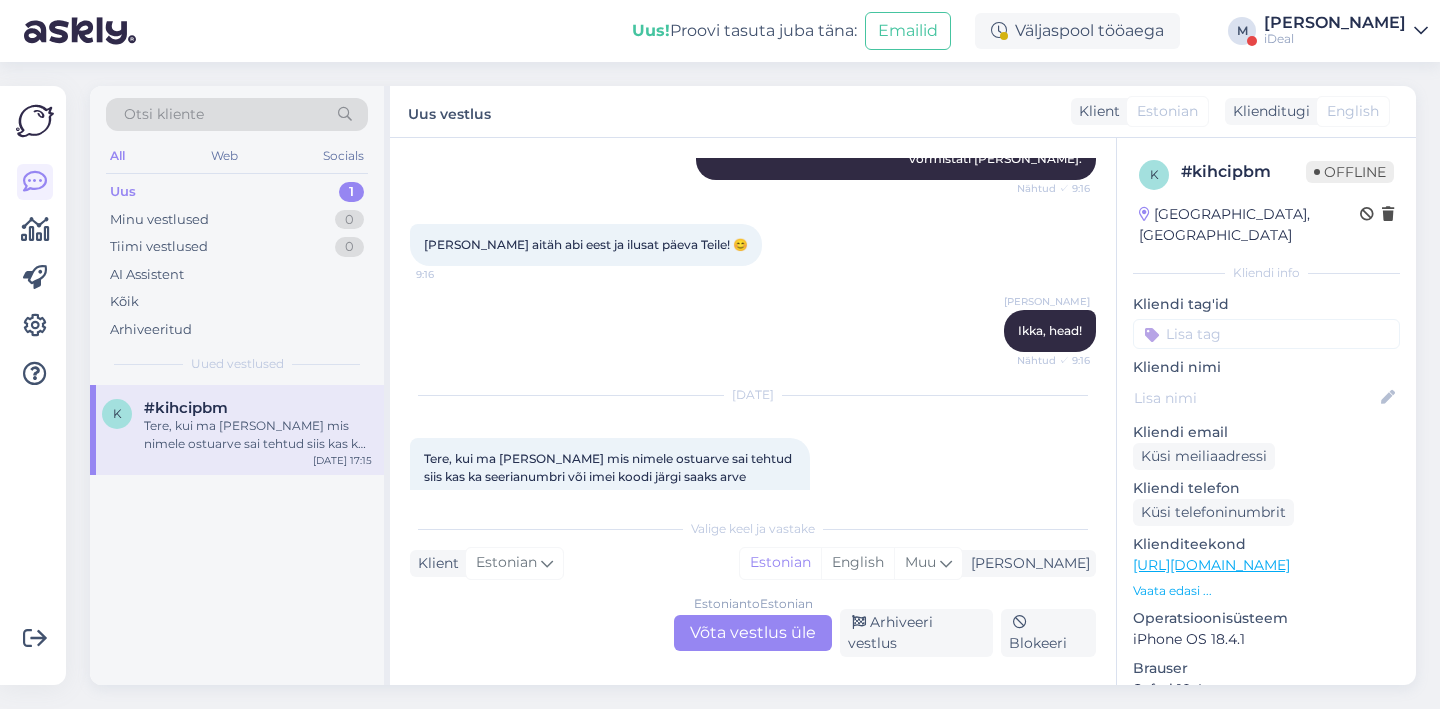 click on "Valige [PERSON_NAME] vastake Klient Estonian Mina Estonian English Muu Estonian  to  Estonian Võta vestlus üle Arhiveeri vestlus Blokeeri" at bounding box center [753, 582] 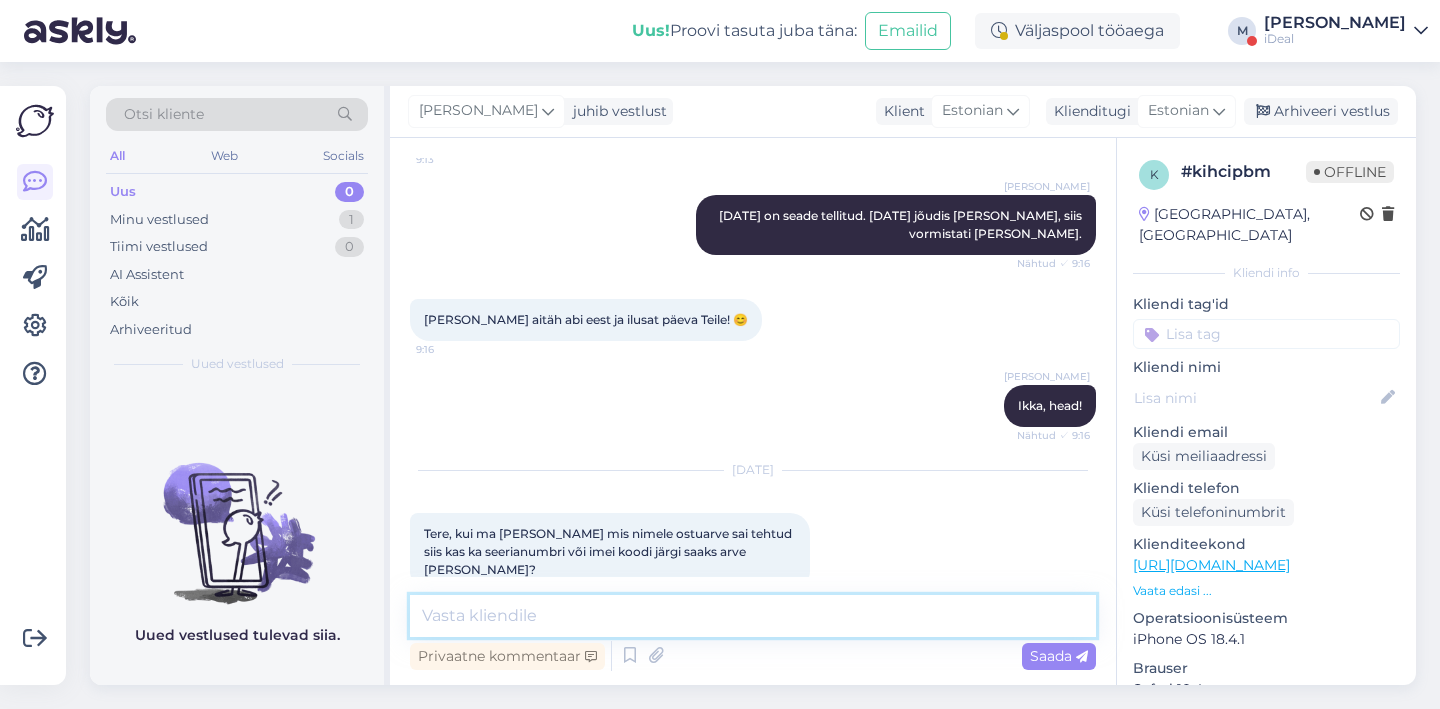 click at bounding box center (753, 616) 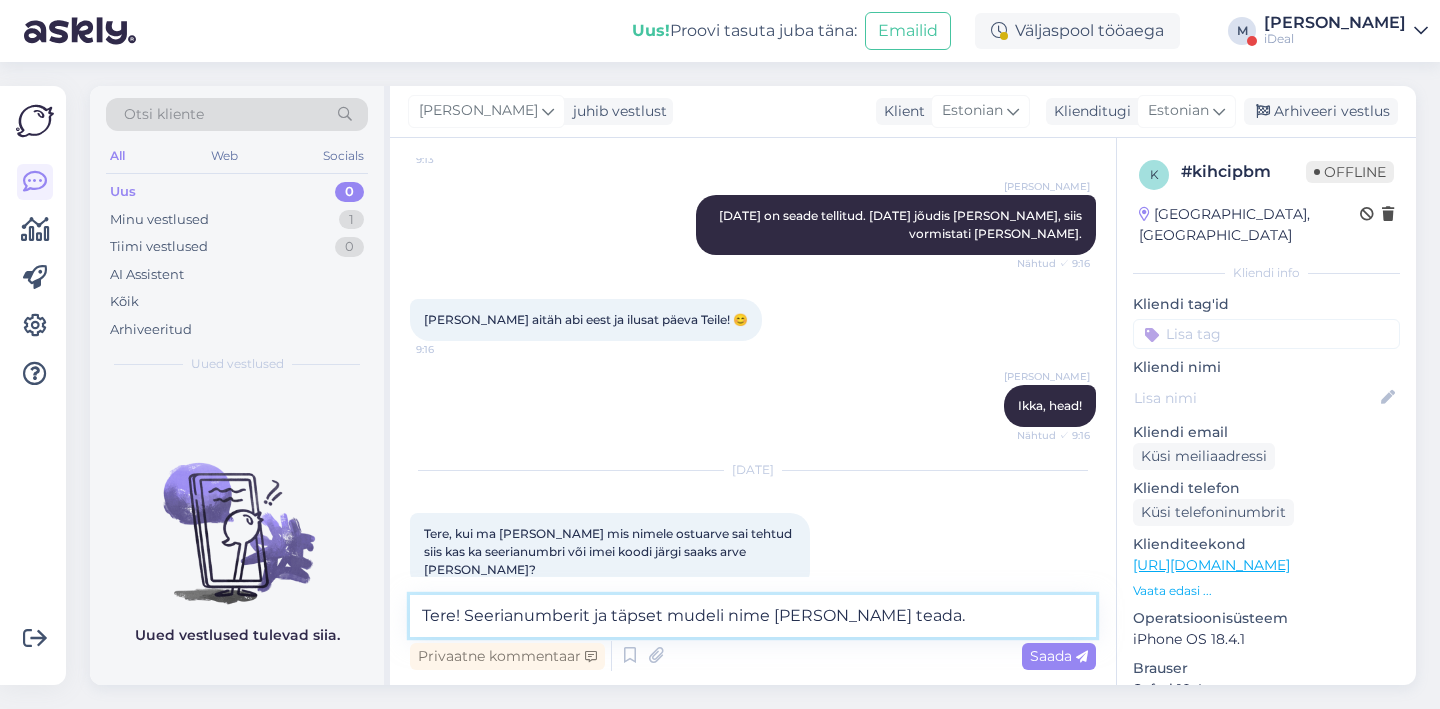 type on "Tere! Seerianumberit ja täpset mudeli nime [PERSON_NAME] teada." 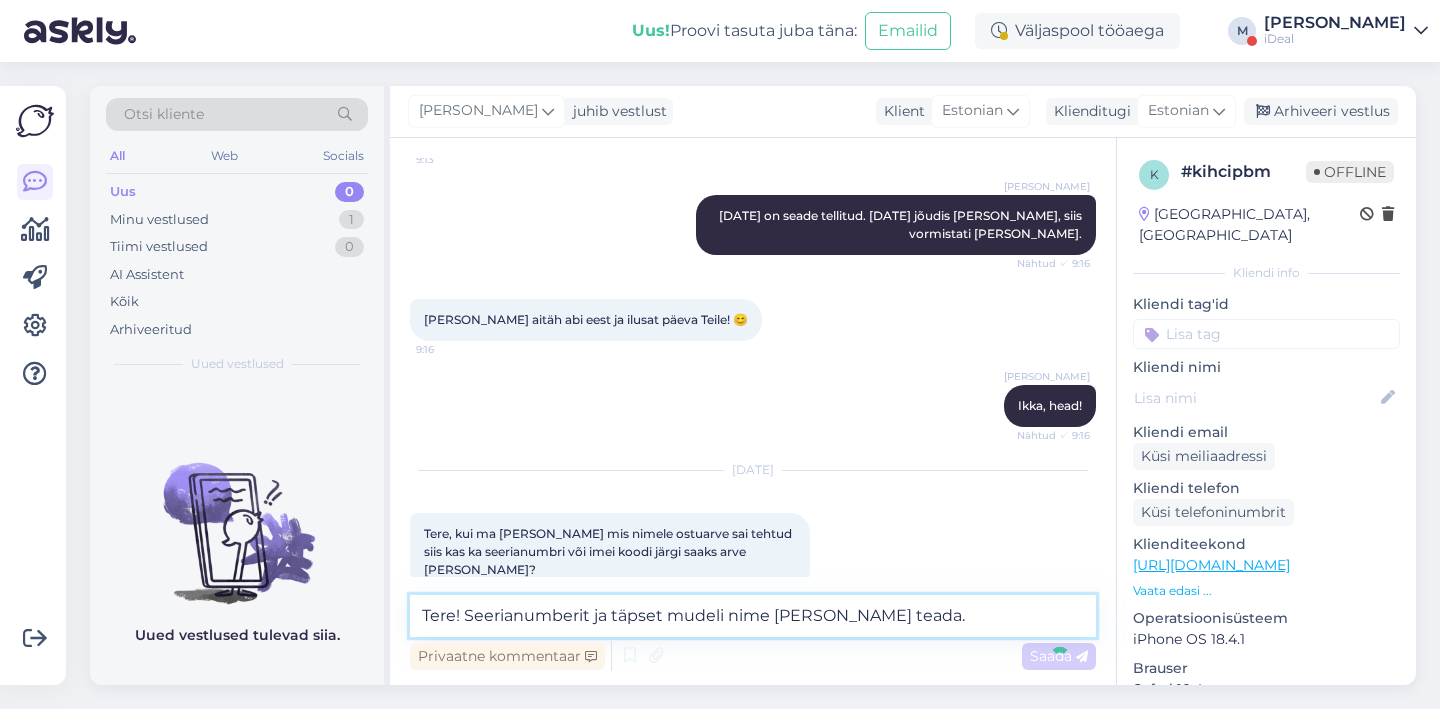 type 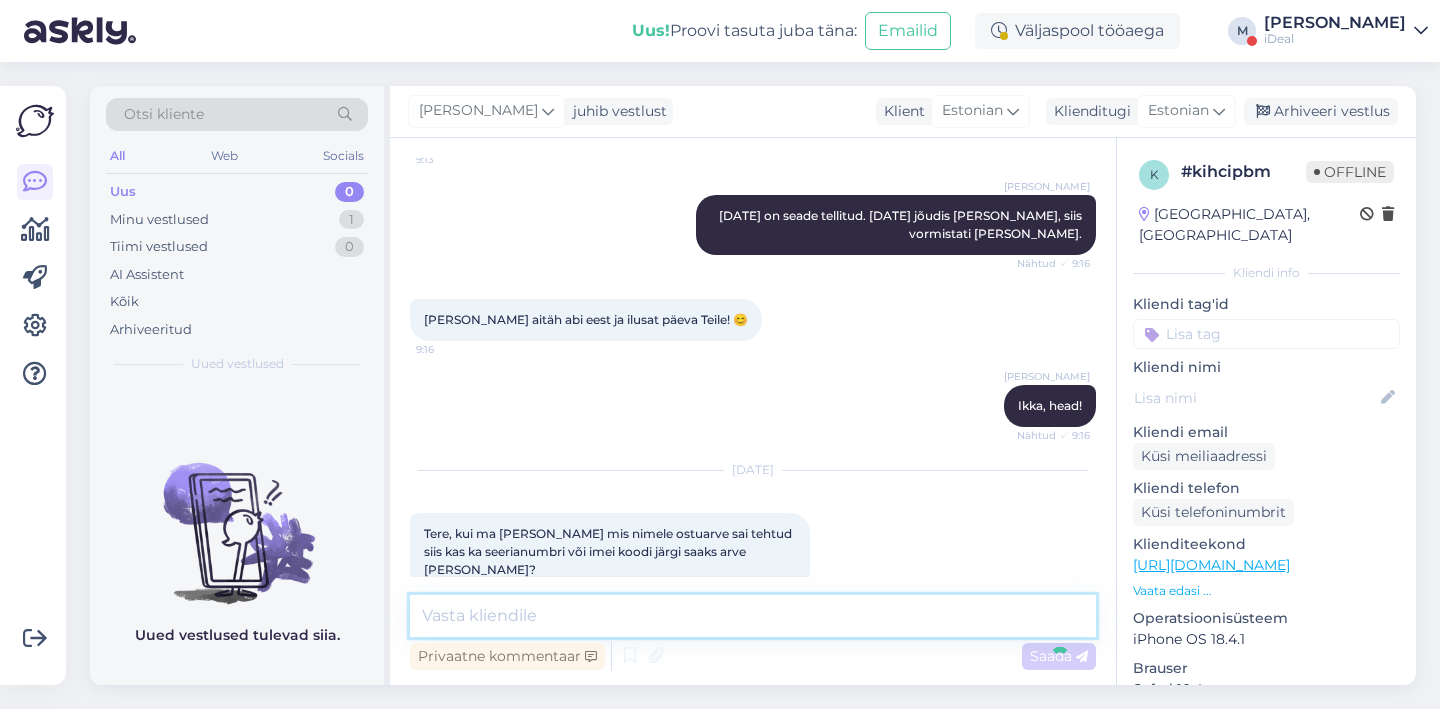 scroll, scrollTop: 1245, scrollLeft: 0, axis: vertical 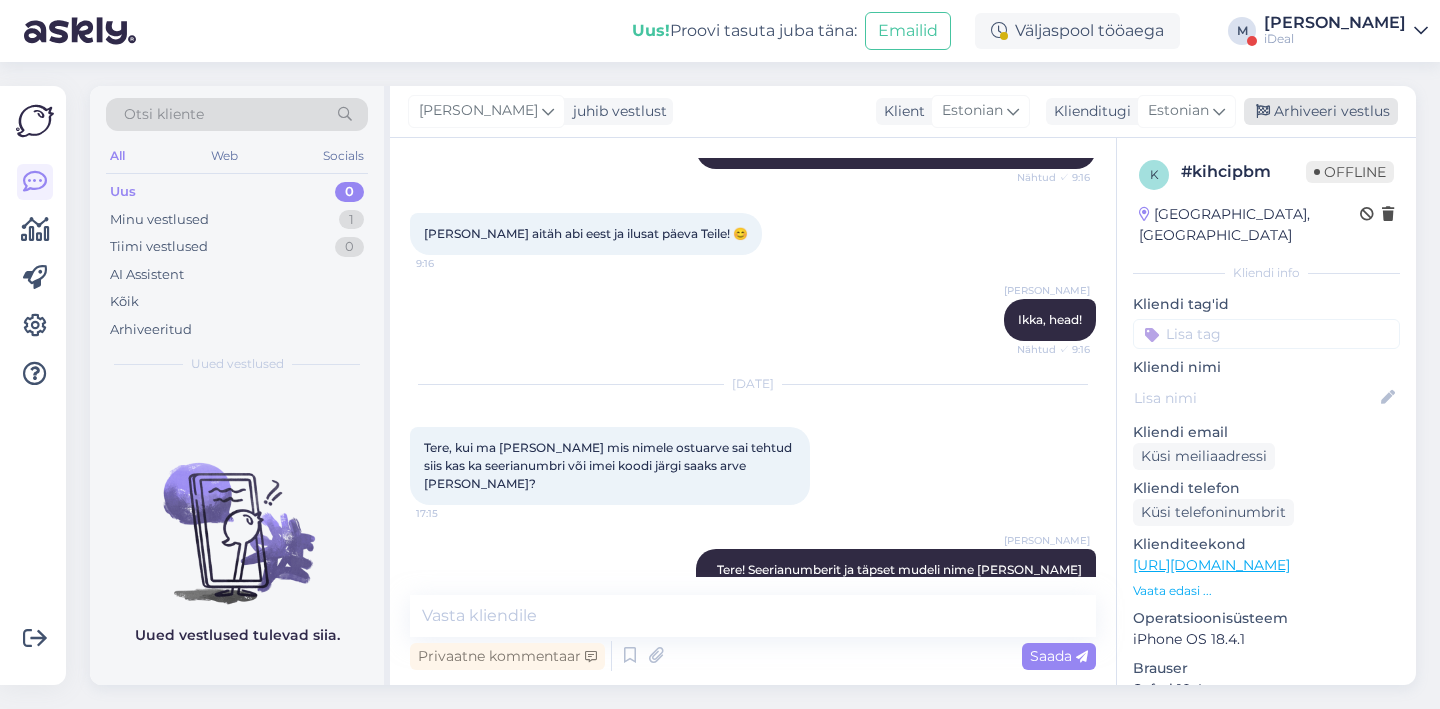 click on "Arhiveeri vestlus" at bounding box center (1321, 111) 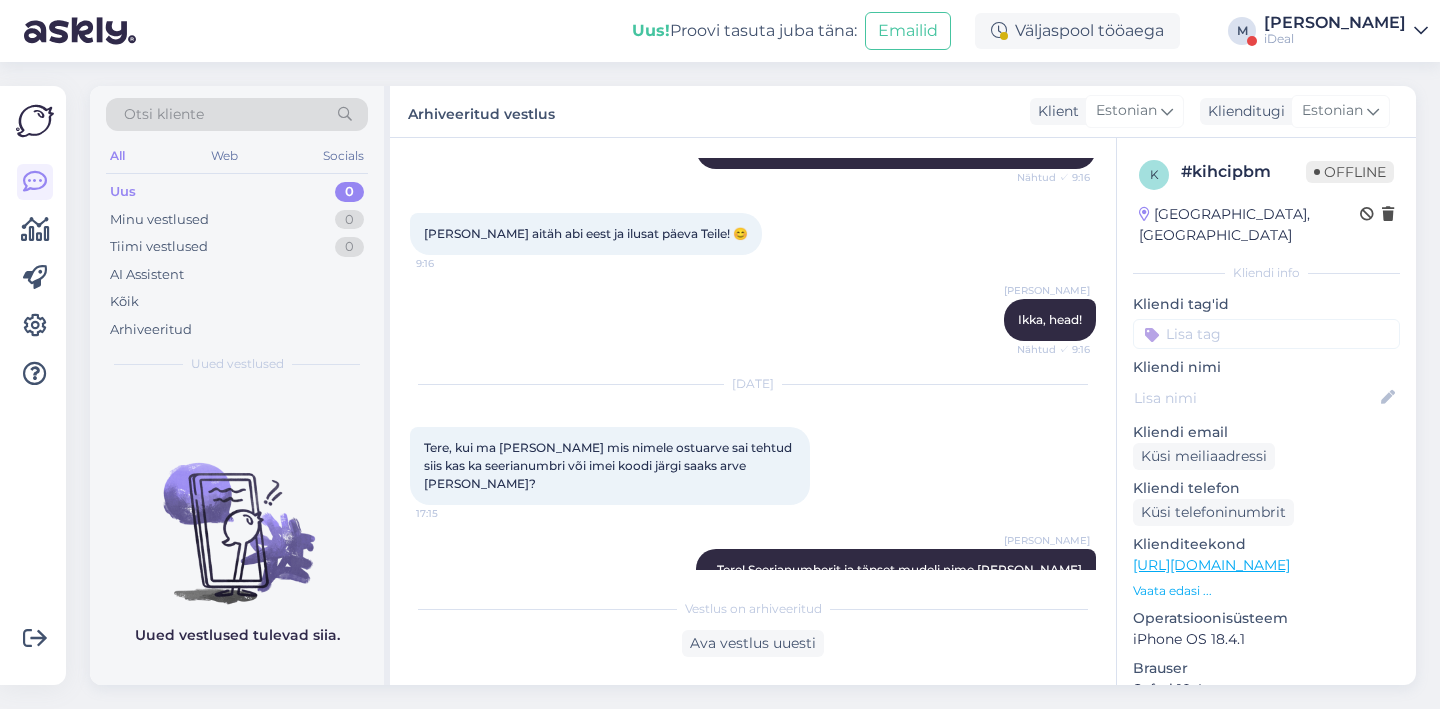 click on "[PERSON_NAME]" at bounding box center (1335, 23) 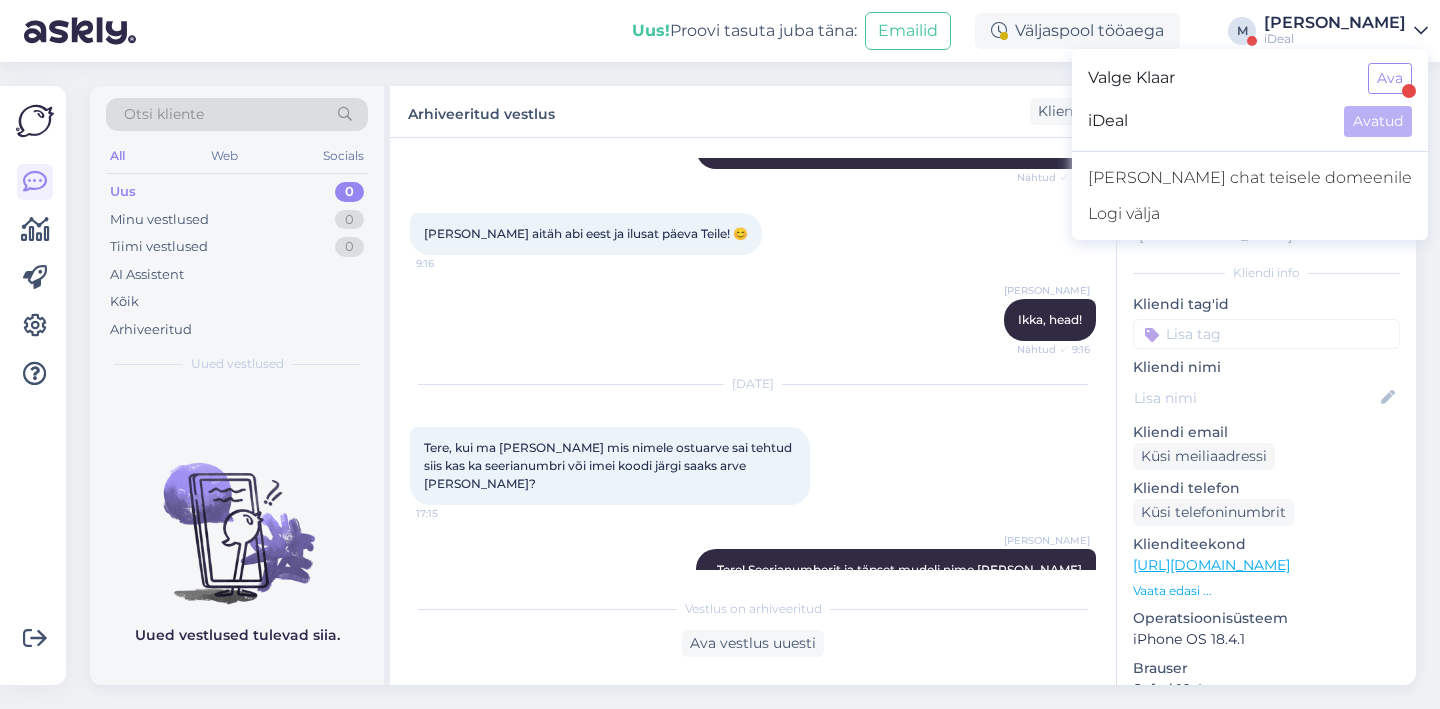 click on "Valge [PERSON_NAME]" at bounding box center (1250, 78) 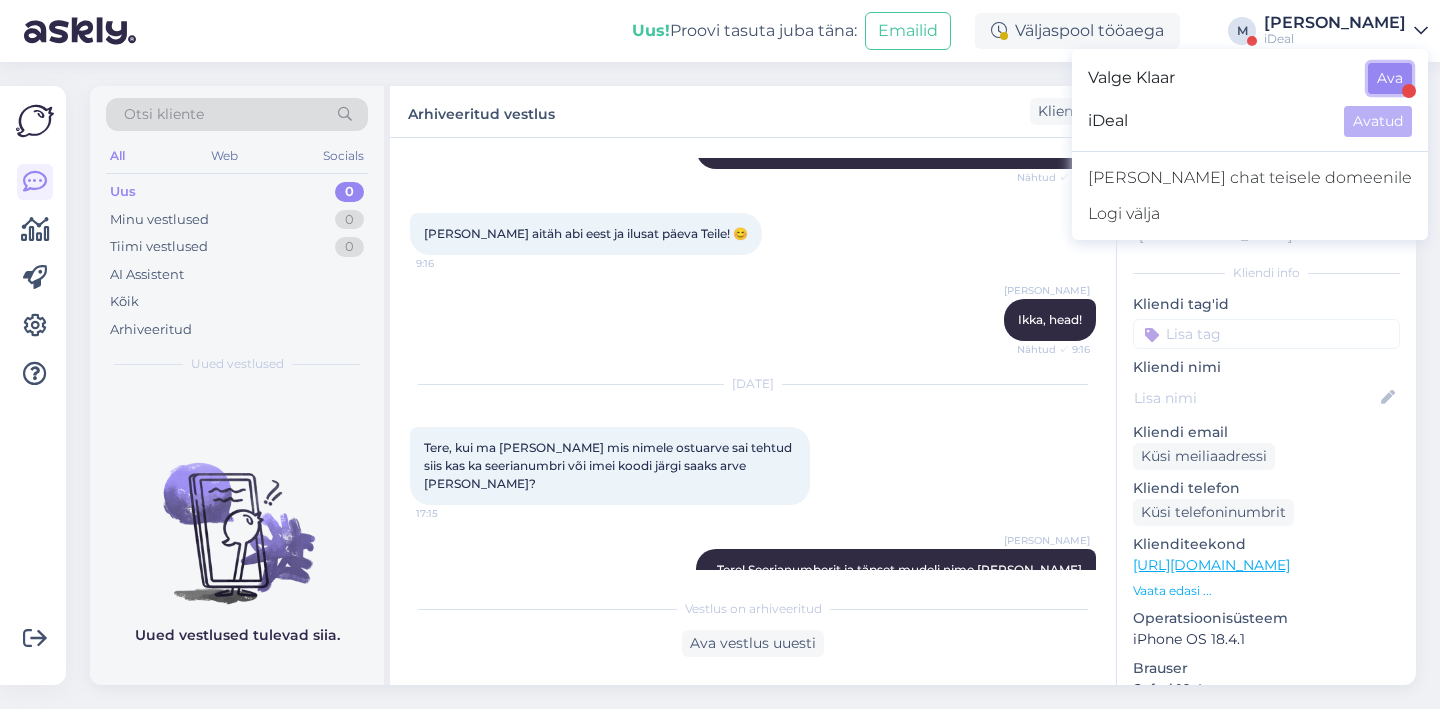 click on "Ava" at bounding box center [1390, 78] 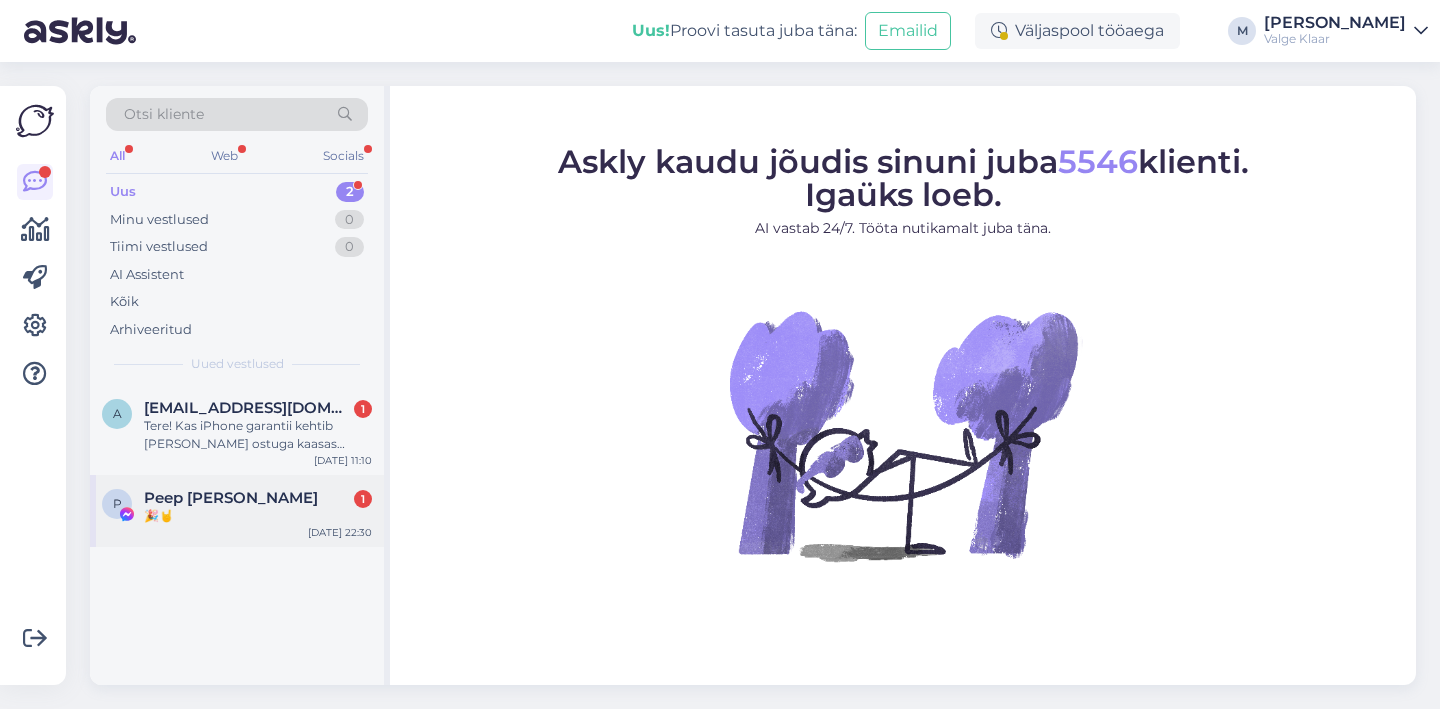 click on "P Peep [PERSON_NAME] 1 🎉🤘 [DATE] 22:30" at bounding box center (237, 511) 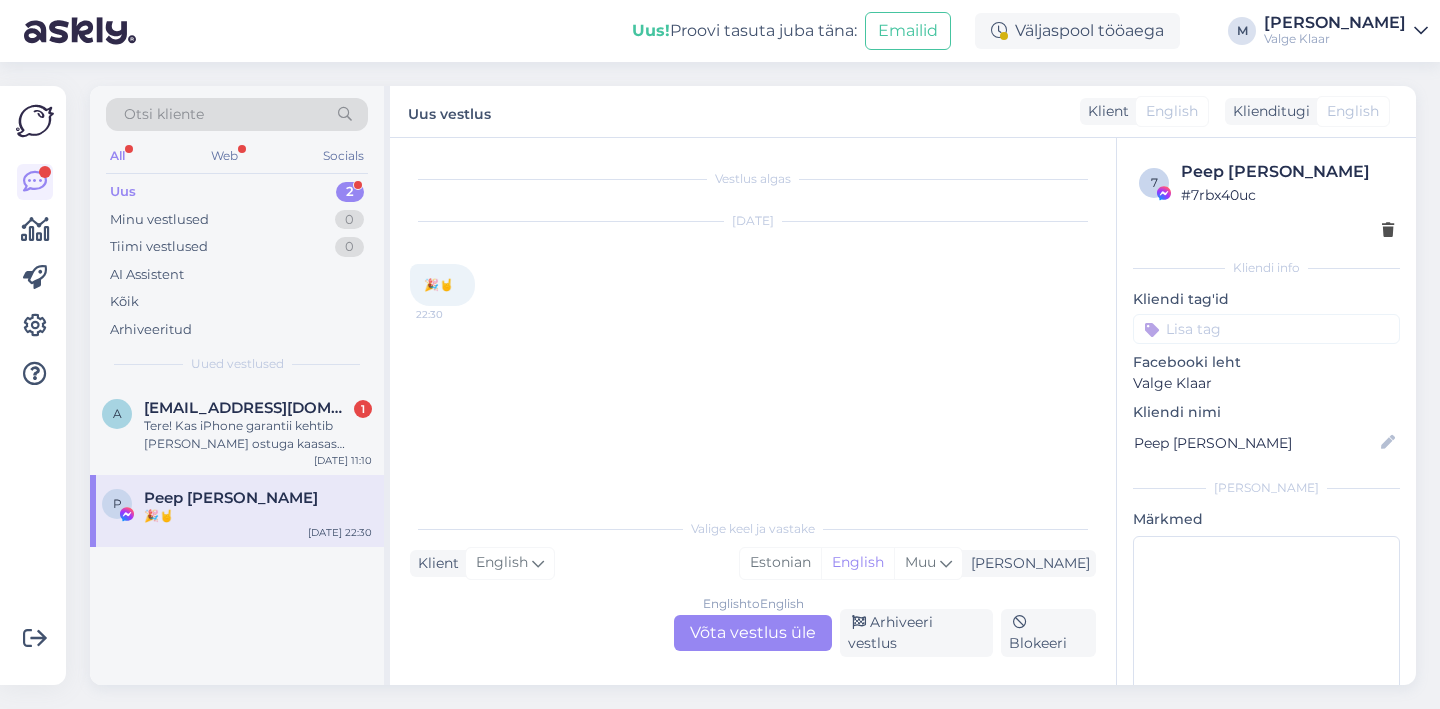 click on "English  to  English Võta vestlus üle" at bounding box center [753, 633] 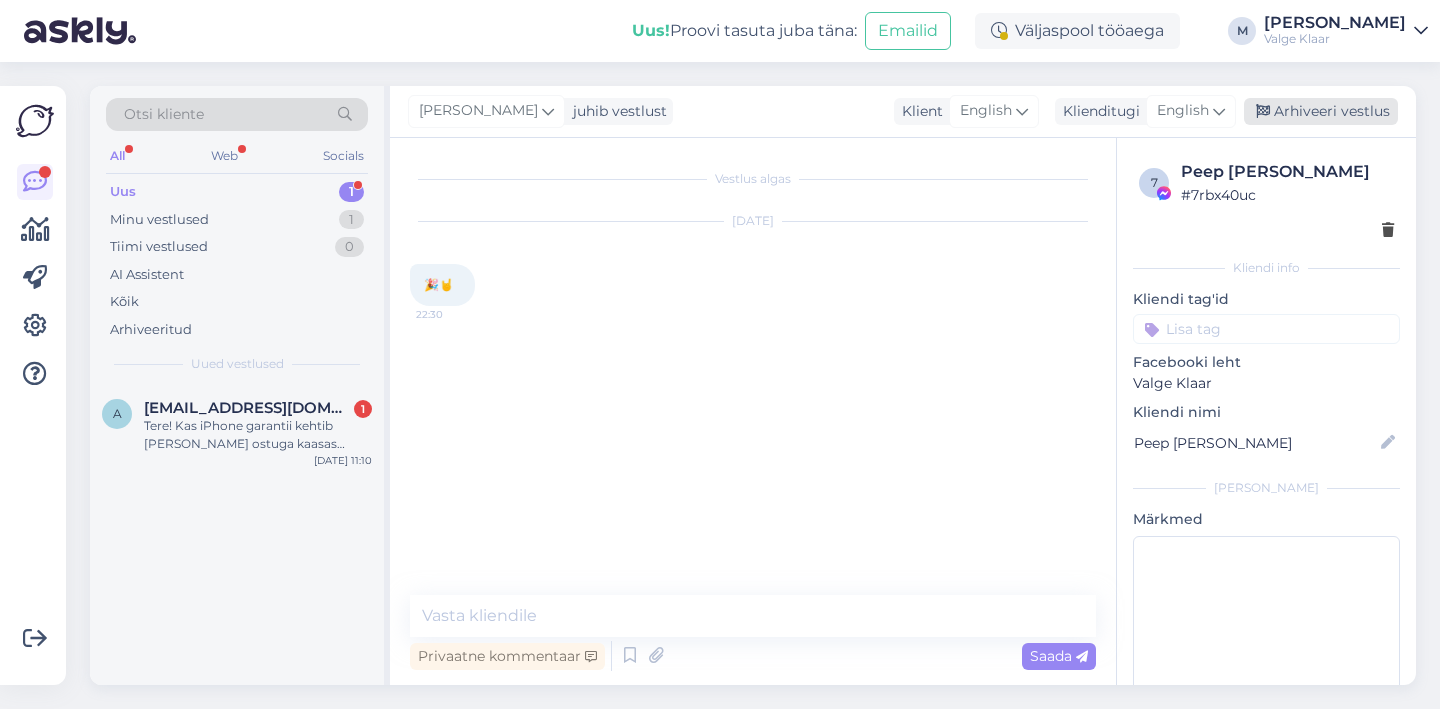 click on "Arhiveeri vestlus" at bounding box center [1321, 111] 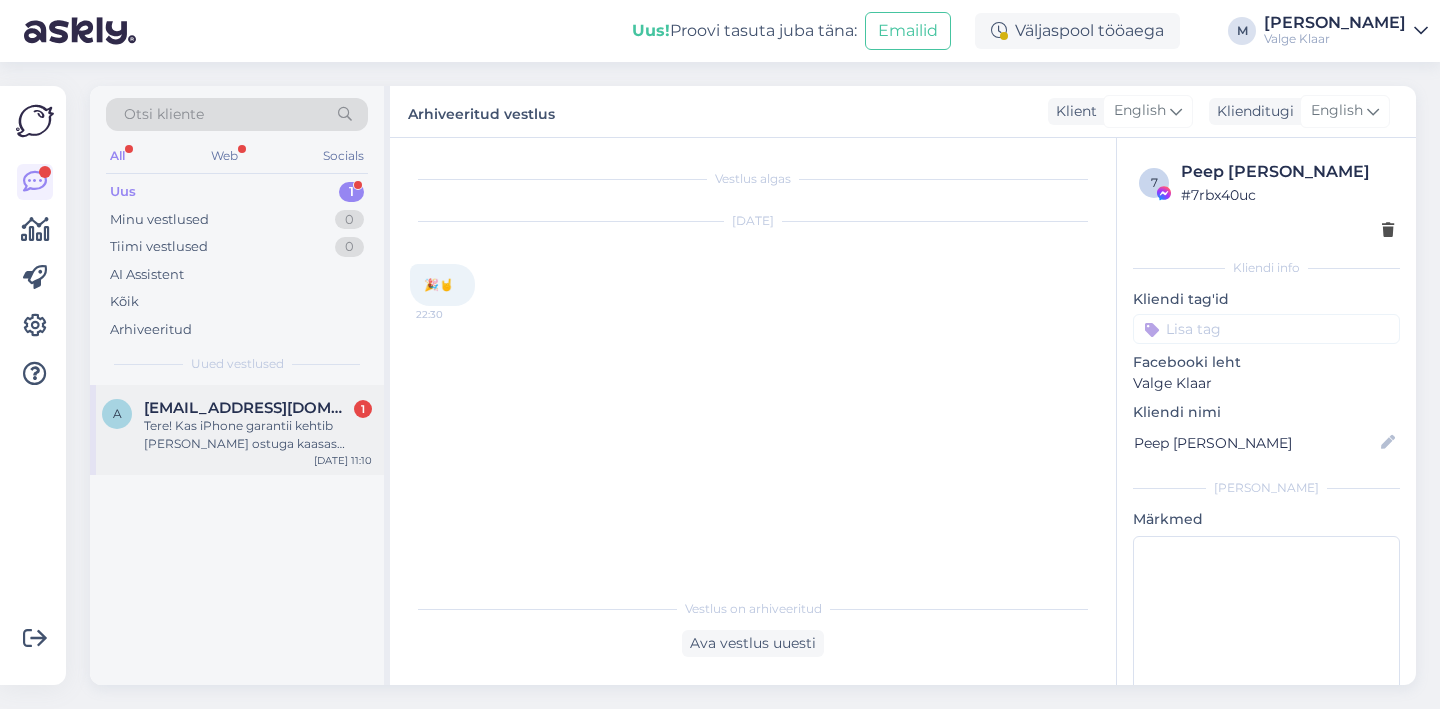 click on "Tere! Kas iPhone garantii kehtib [PERSON_NAME] ostuga kaasas olnud USB-c kaablile?" at bounding box center (258, 435) 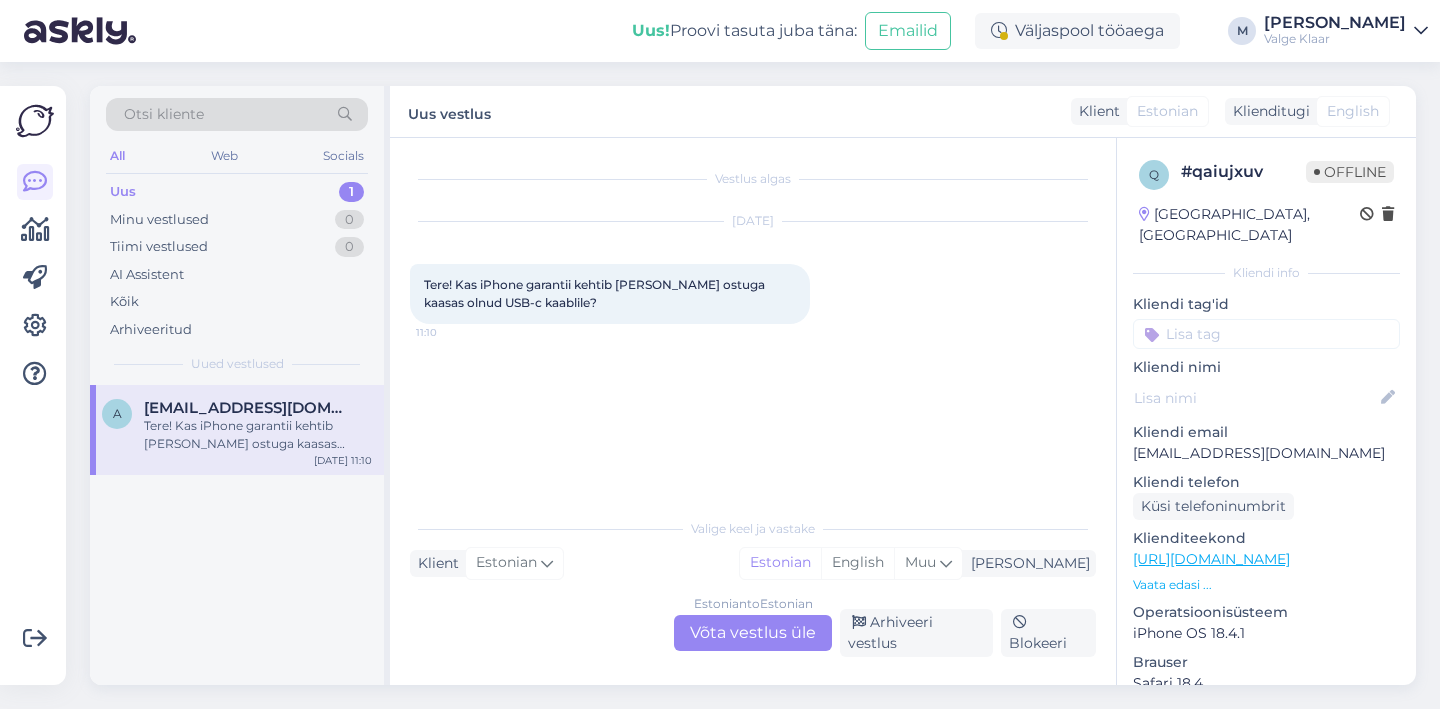 click on "Estonian  to  Estonian Võta vestlus üle" at bounding box center (753, 633) 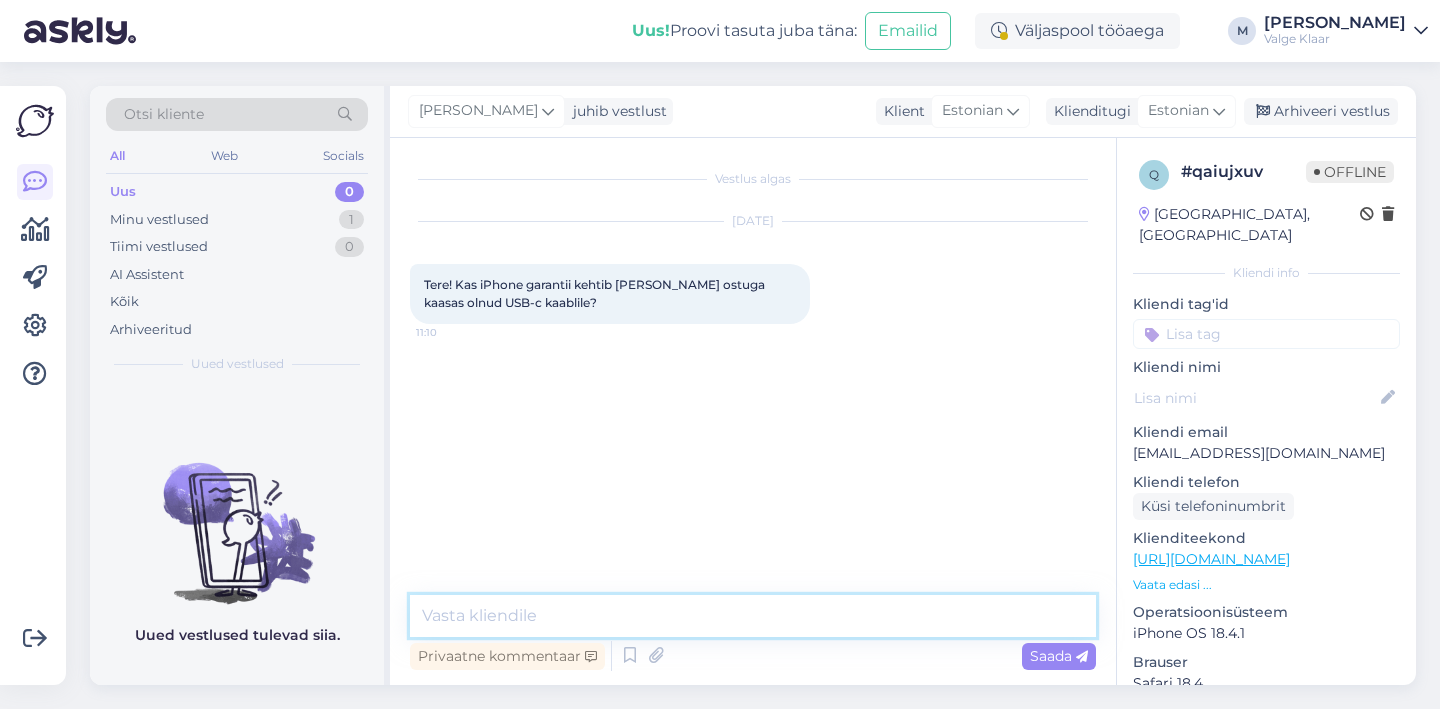 click at bounding box center [753, 616] 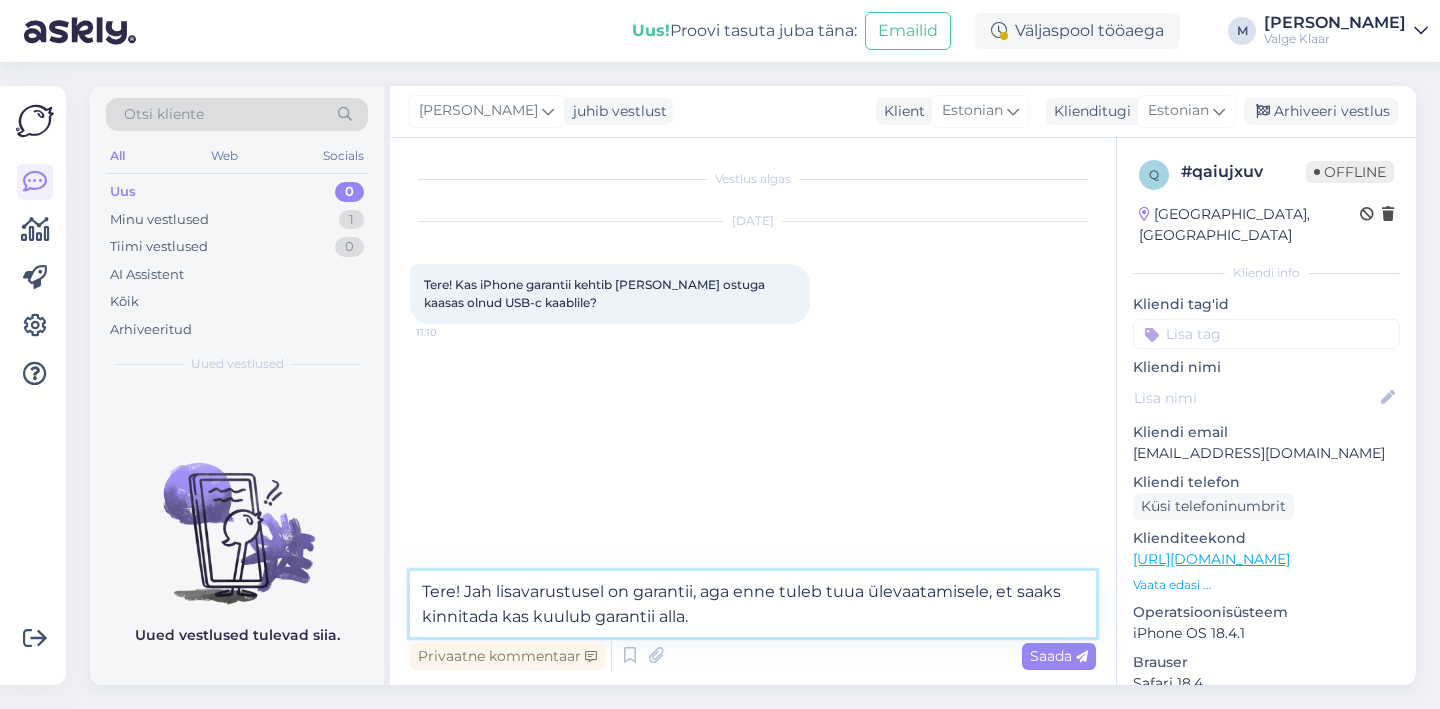 type on "Tere! Jah lisavarustusel on garantii, aga enne tuleb tuua ülevaatamisele, et saaks kinnitada kas kuulub garantii alla." 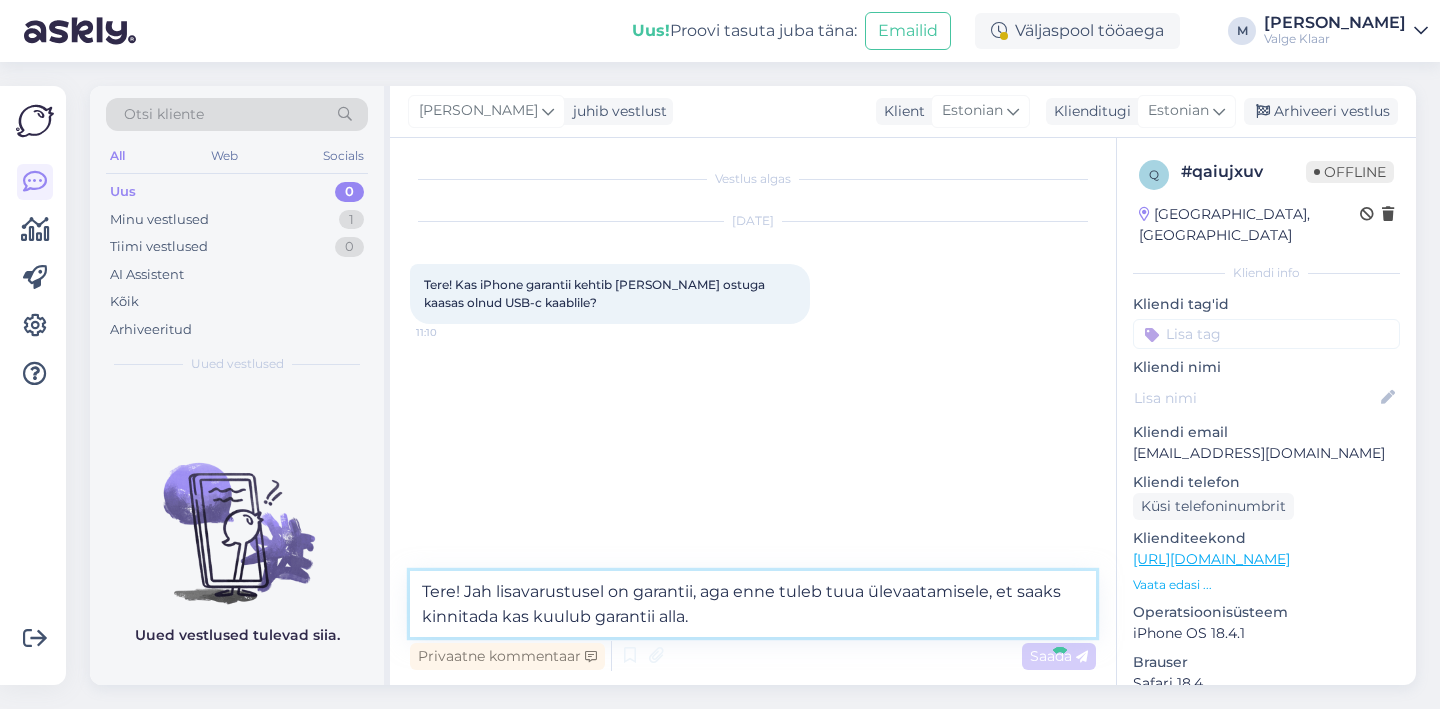 type 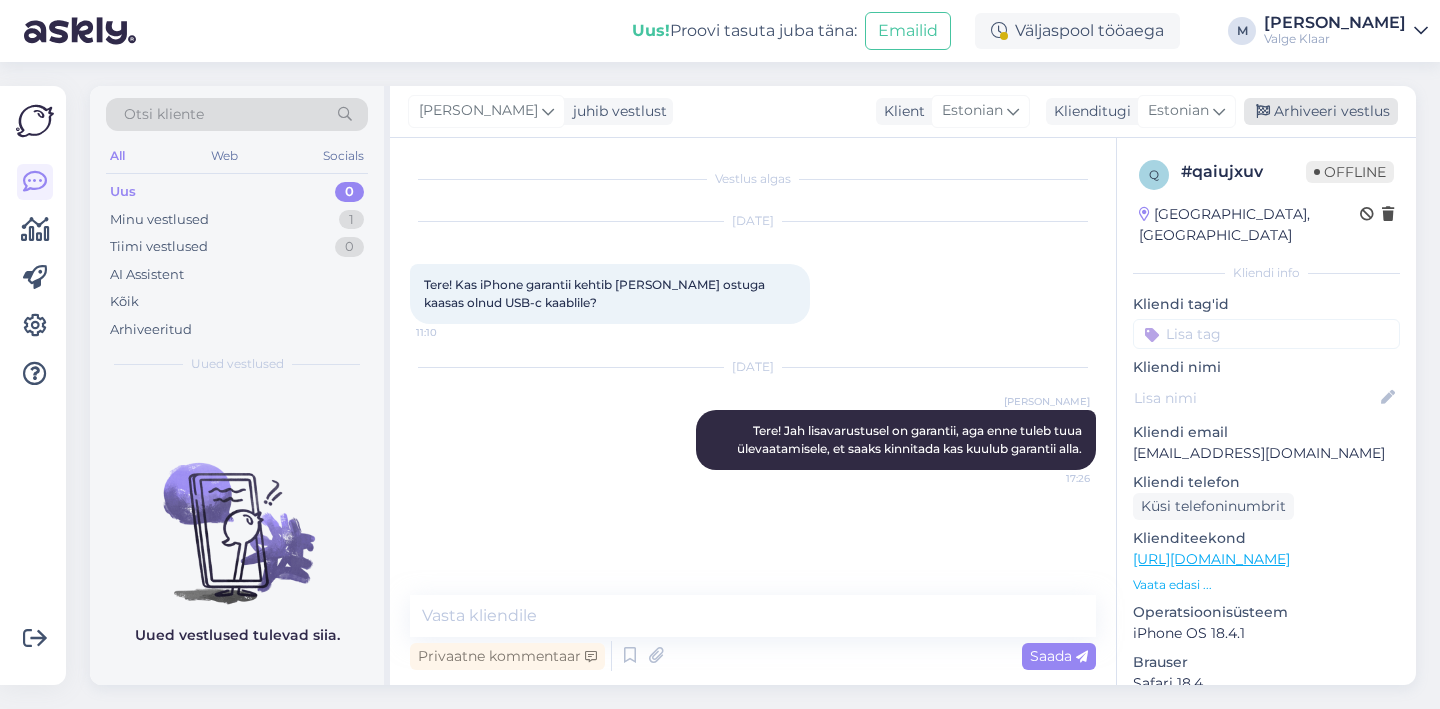 click on "Arhiveeri vestlus" at bounding box center [1321, 111] 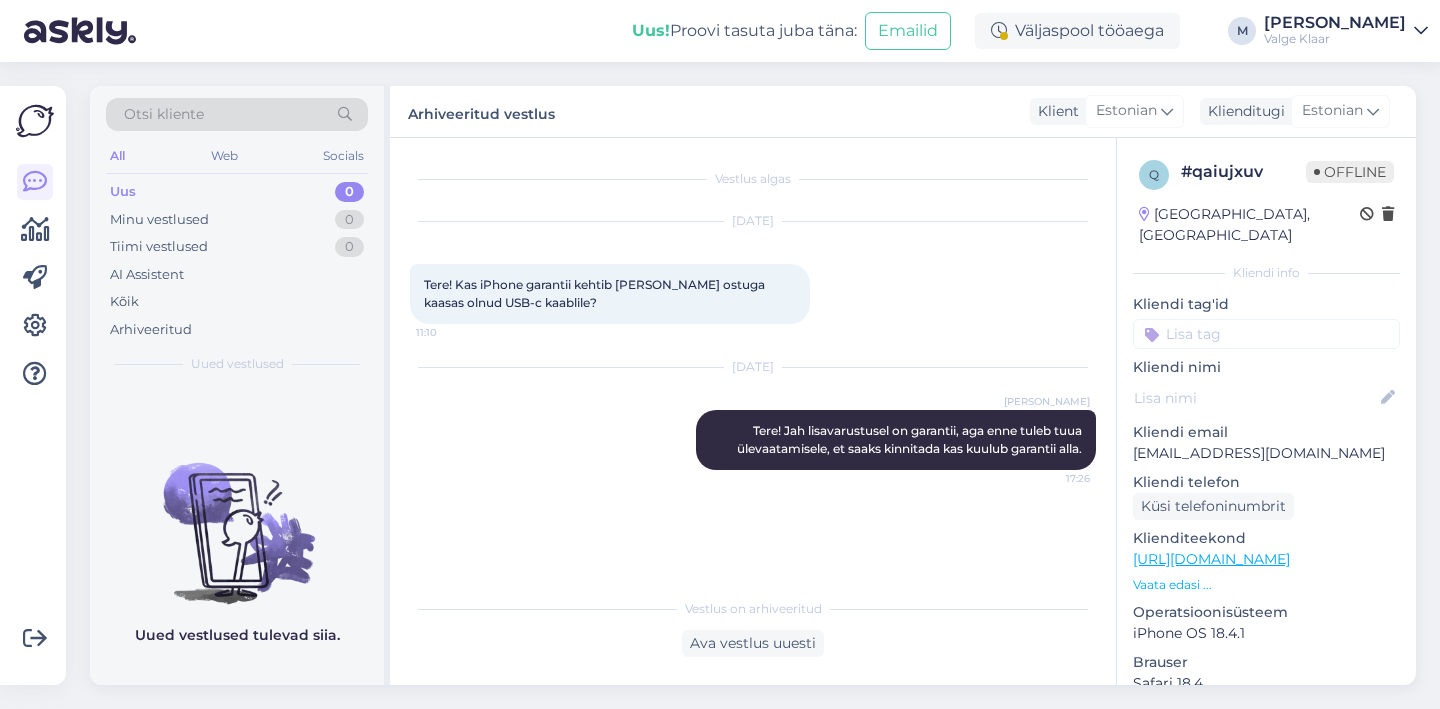 click on "Uus!  Proovi tasuta [PERSON_NAME]: Emailid Väljaspool tööaega M [PERSON_NAME]" at bounding box center [720, 31] 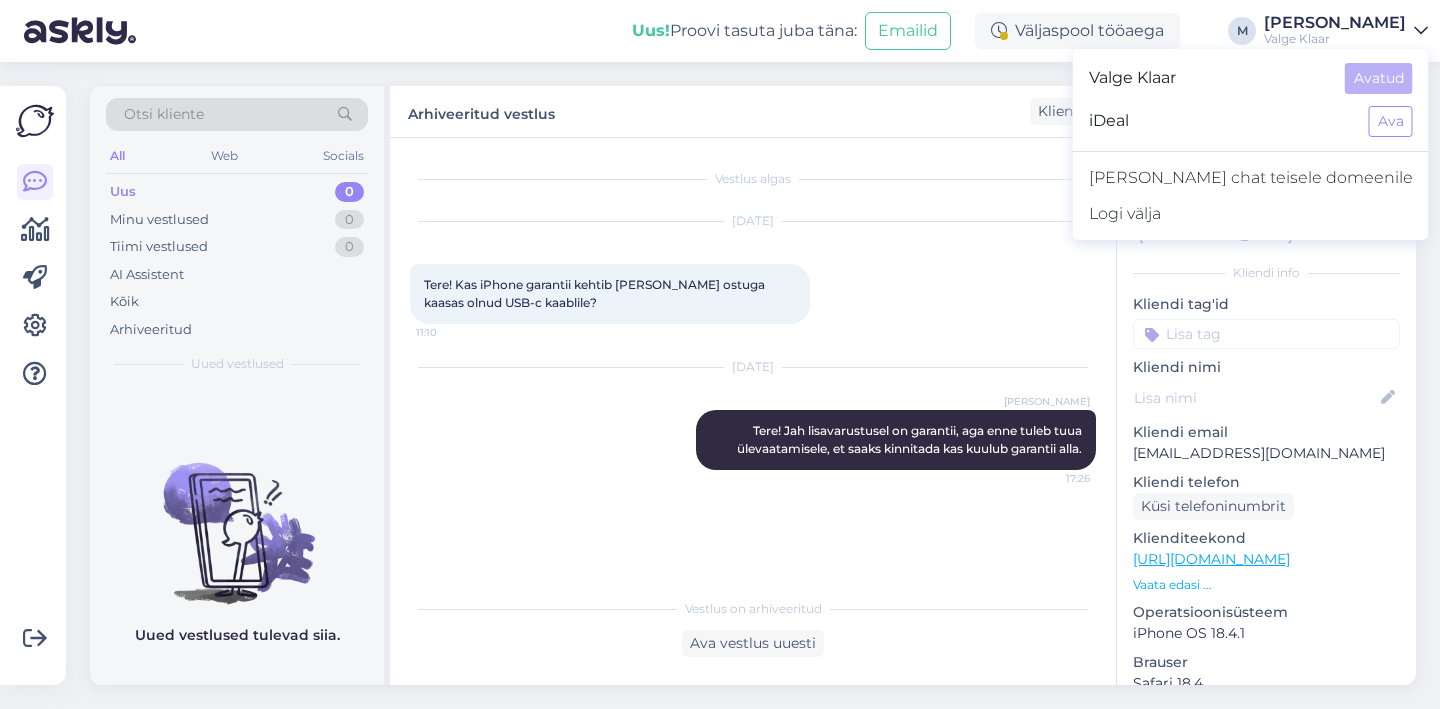 click on "iDeal Ava" at bounding box center [1251, 121] 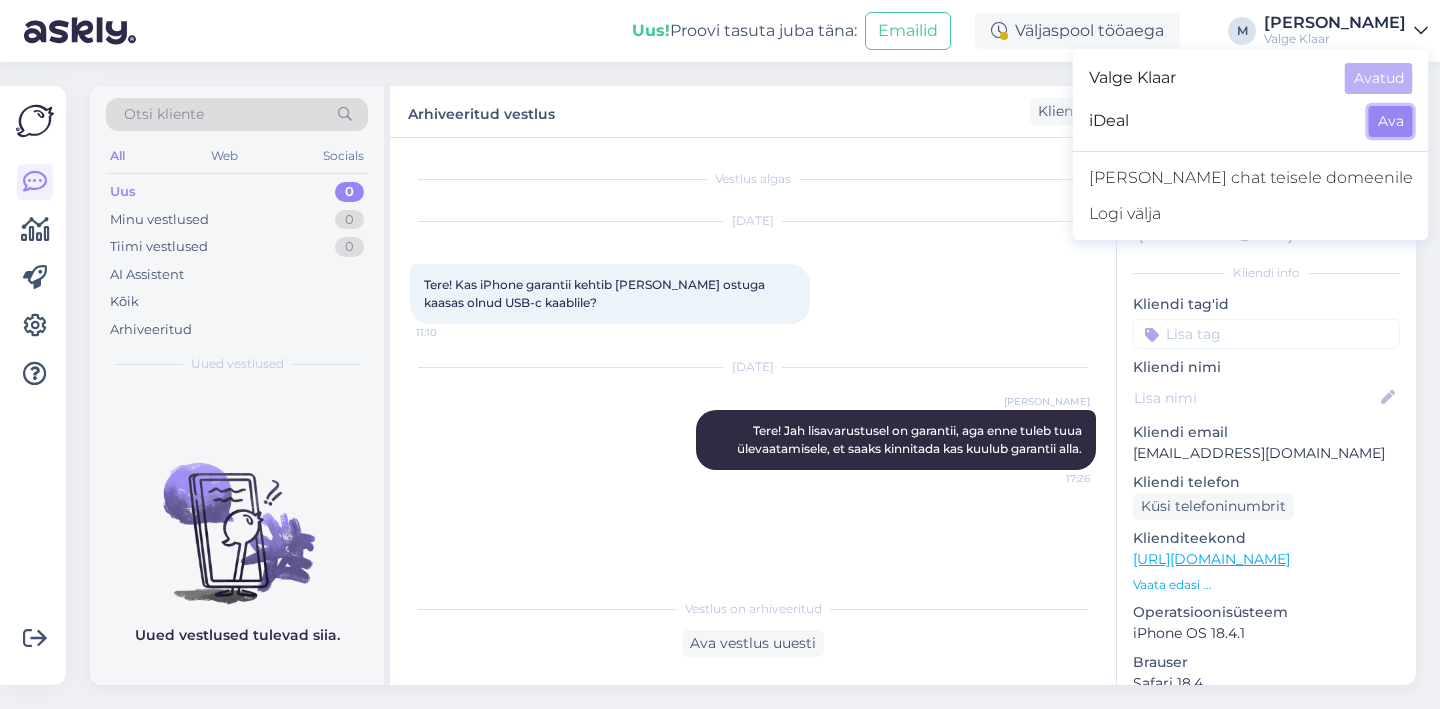 click on "Ava" at bounding box center [1391, 121] 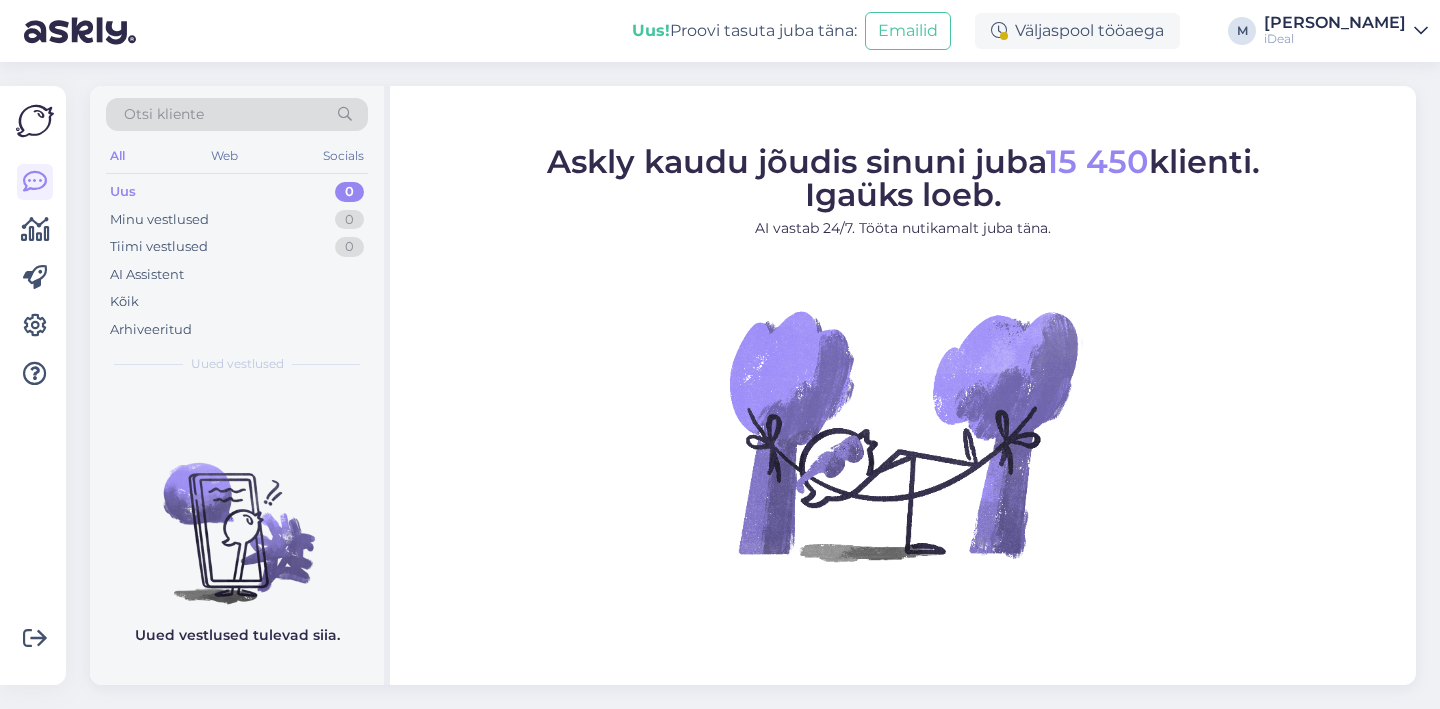 click on "[PERSON_NAME]" at bounding box center [1335, 23] 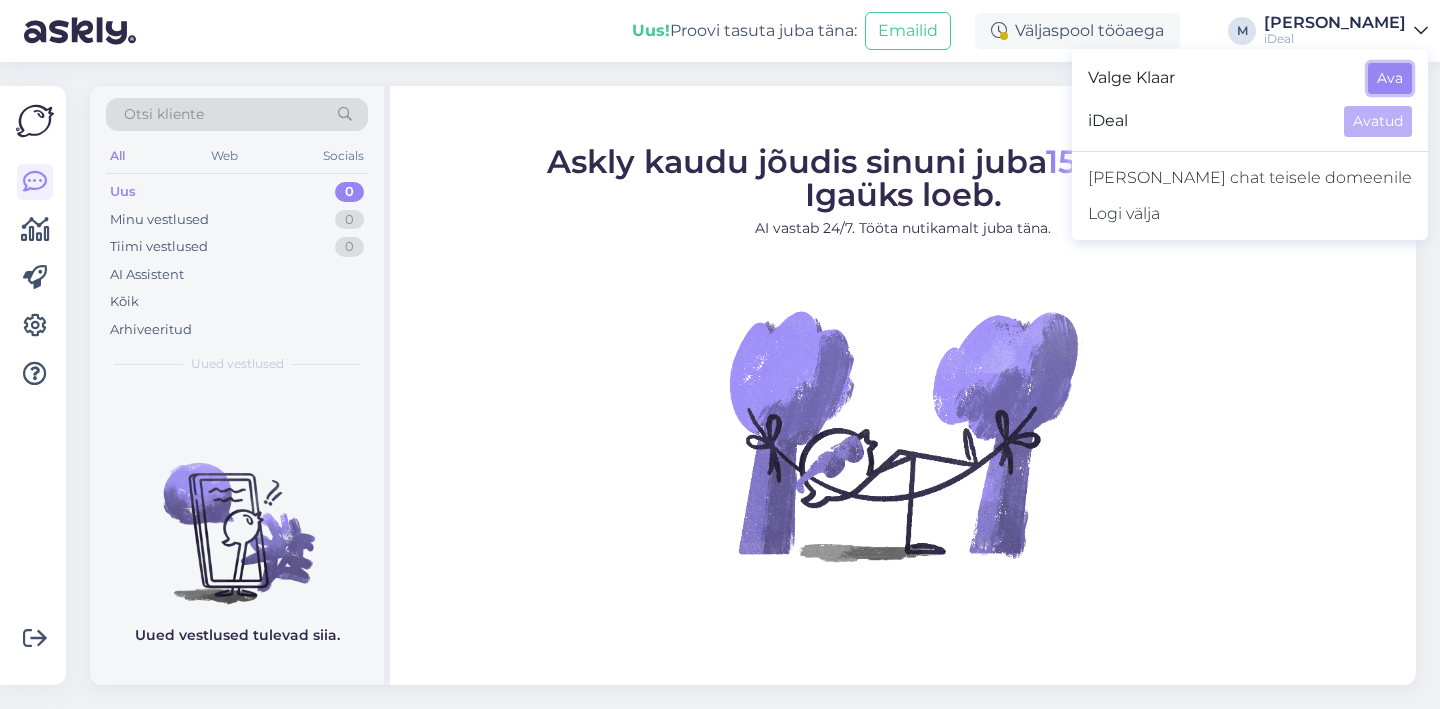 click on "Ava" at bounding box center [1390, 78] 